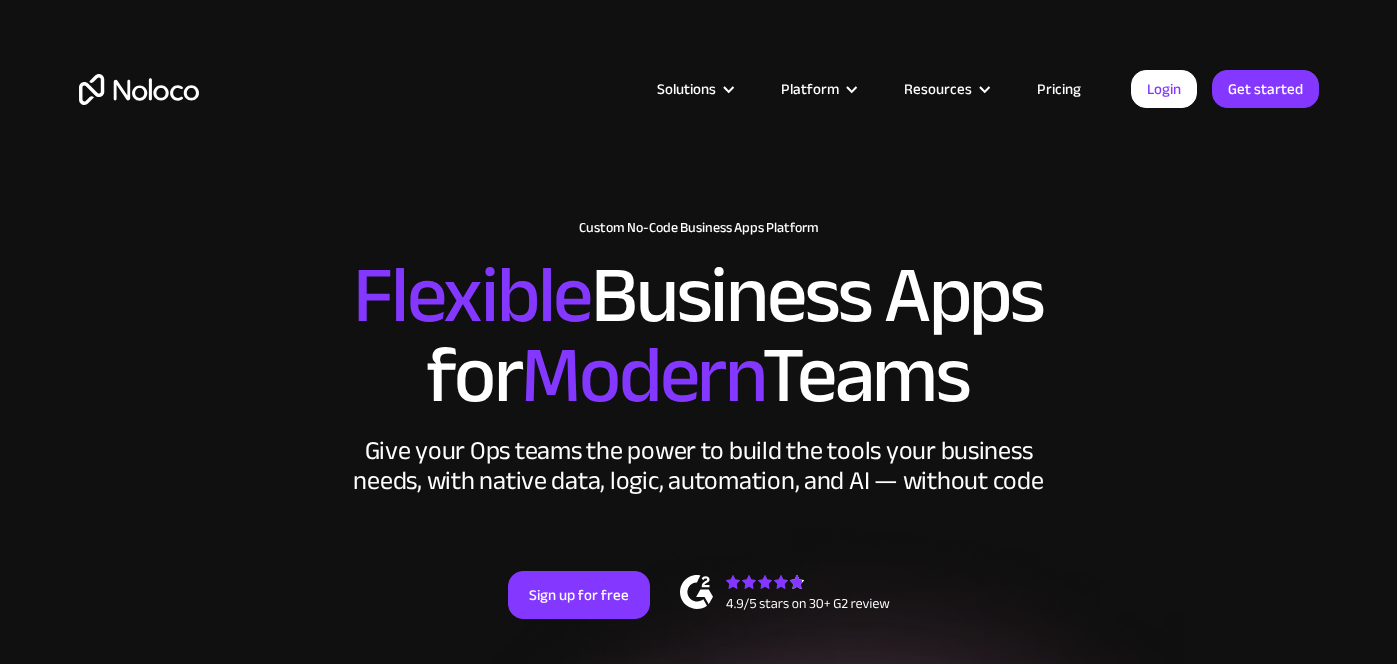 scroll, scrollTop: 0, scrollLeft: 0, axis: both 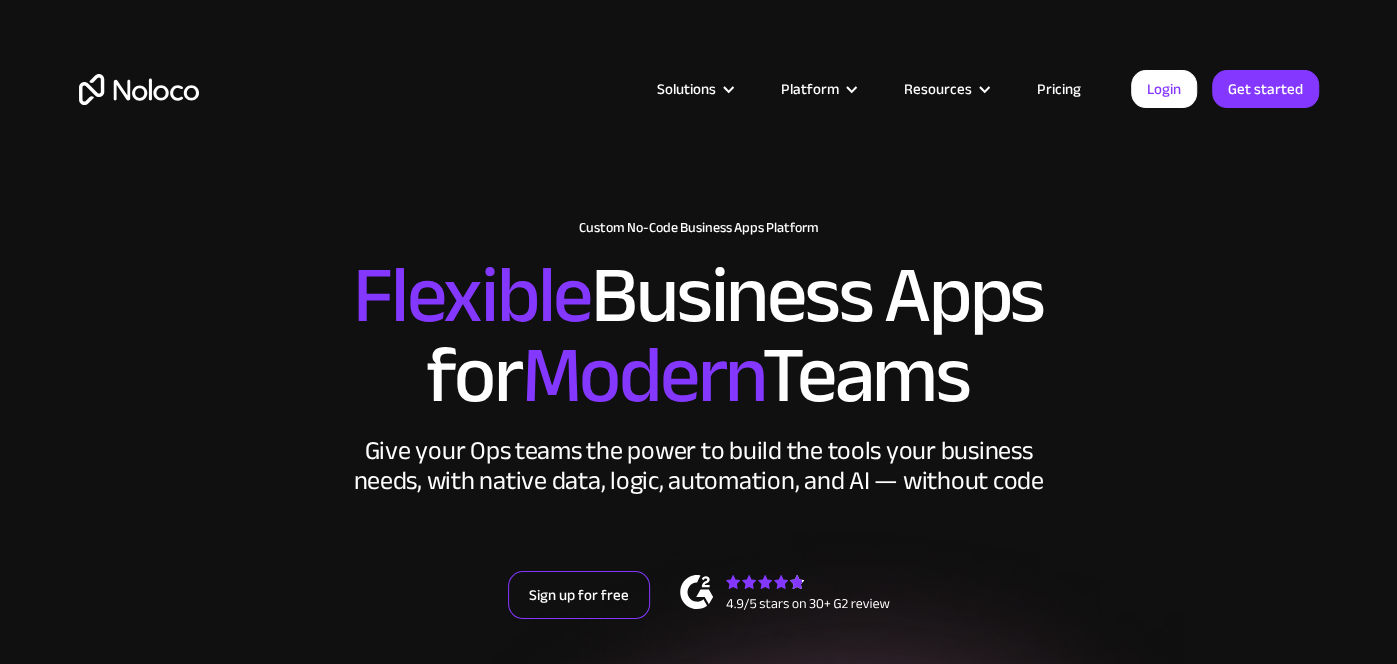 click on "Sign up for free" at bounding box center [579, 595] 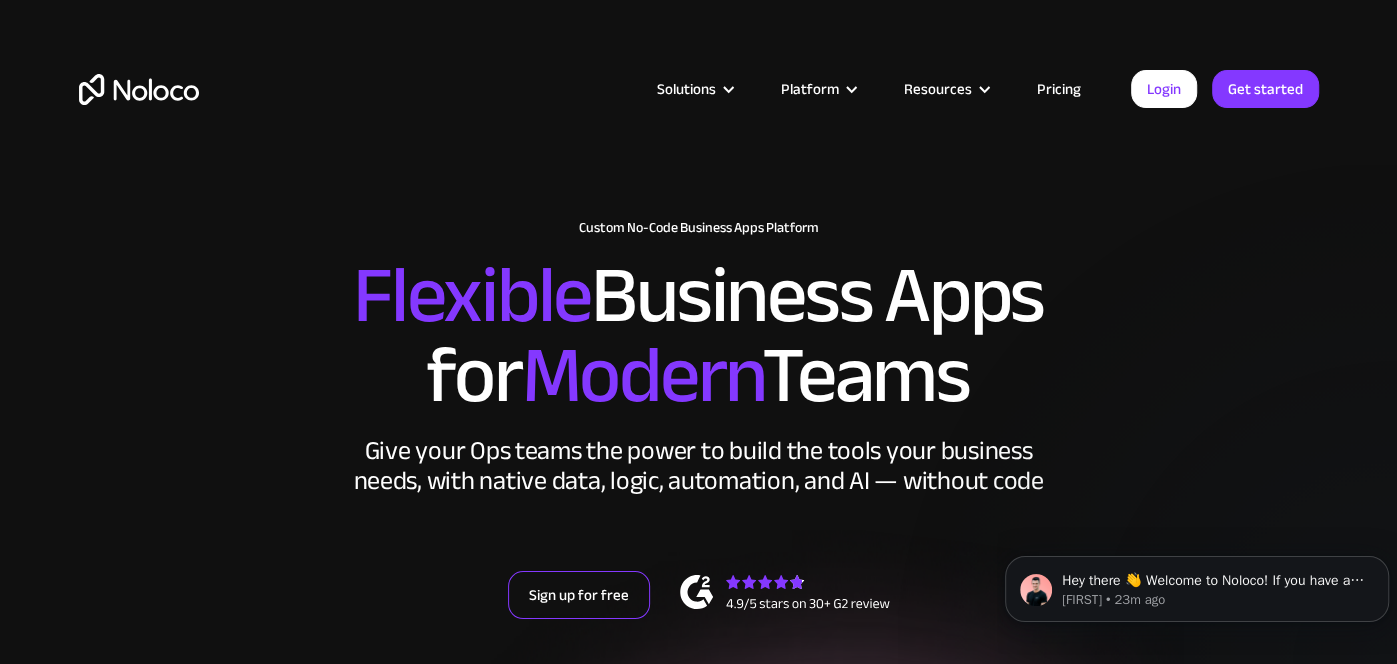 scroll, scrollTop: 0, scrollLeft: 0, axis: both 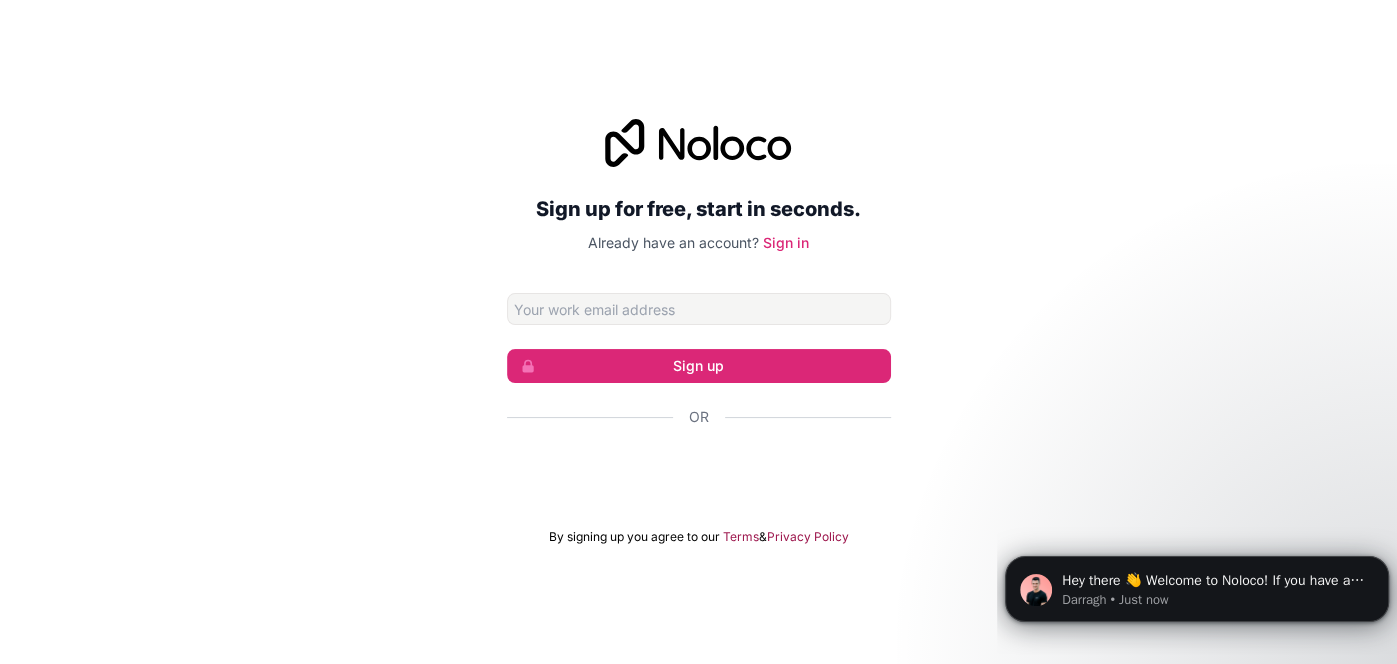 click on "Sign up for free, start in seconds. Already have an account? Sign in Sign up Or By signing up you agree to our    Terms  &  Privacy Policy" at bounding box center (698, 332) 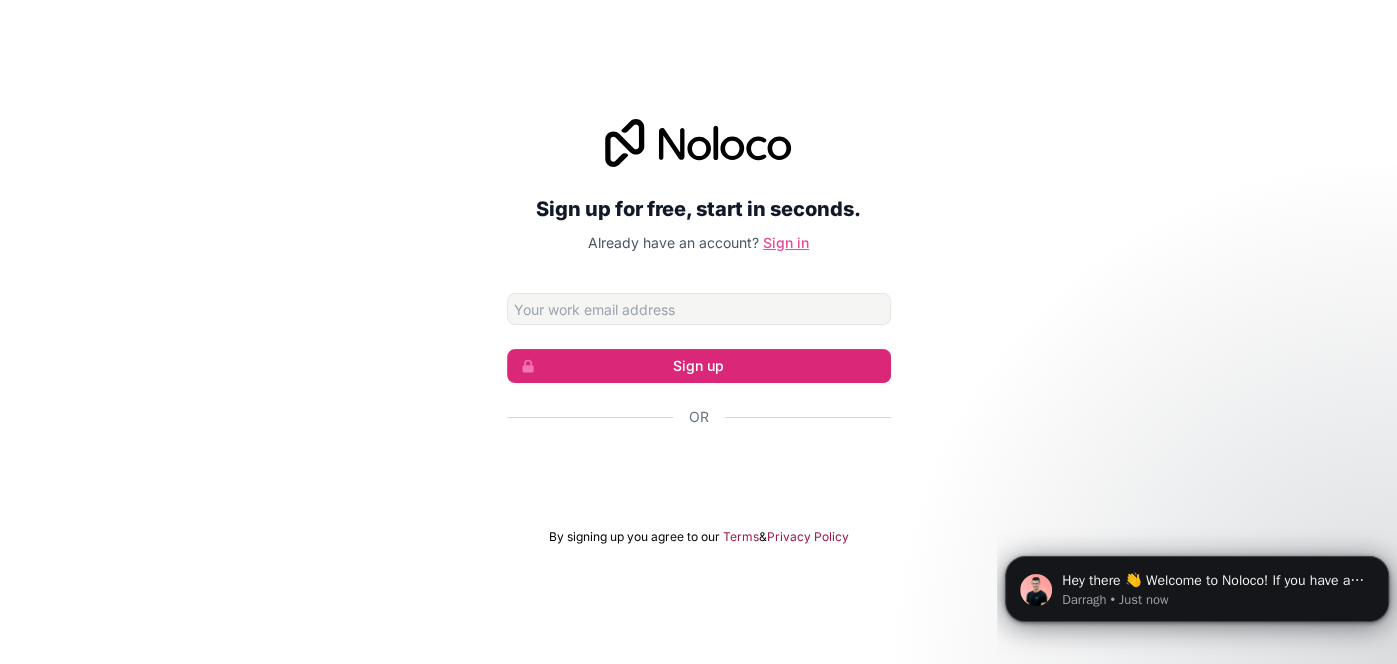 click on "Sign in" at bounding box center (786, 242) 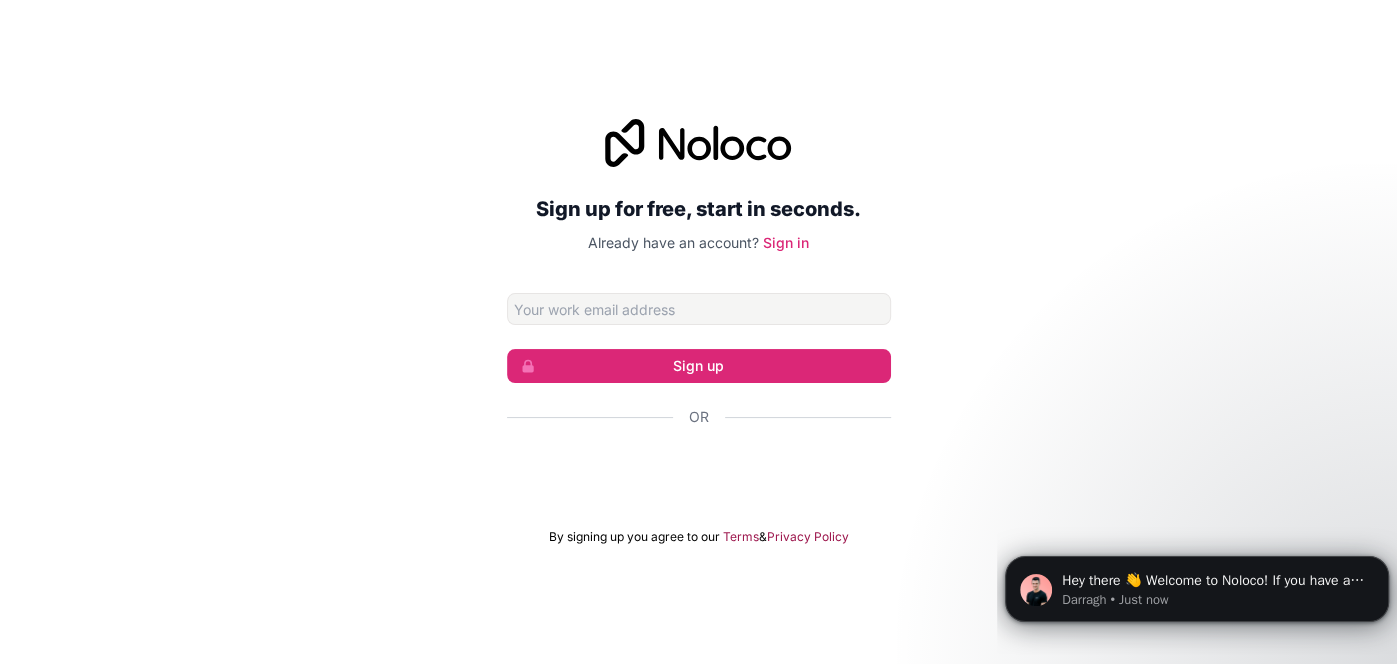 click at bounding box center (699, 309) 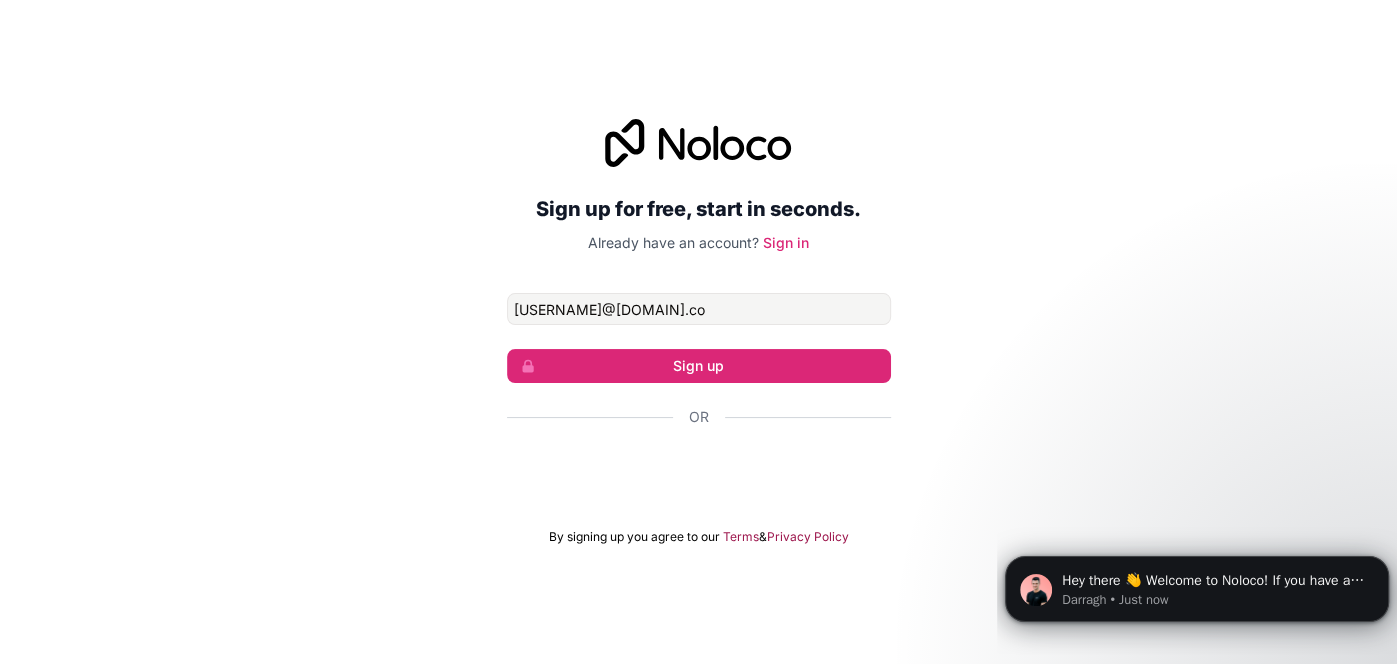 type on "[USERNAME]@[DOMAIN].com" 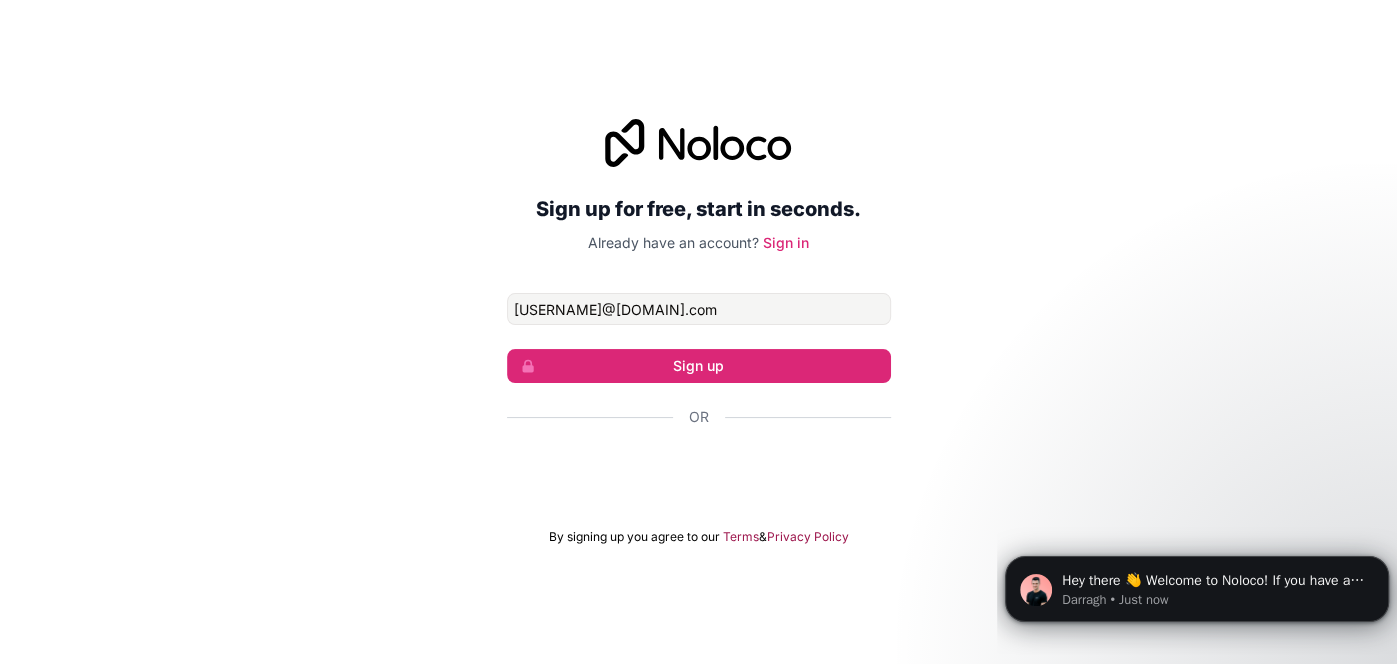 click on "Sign up" at bounding box center [699, 366] 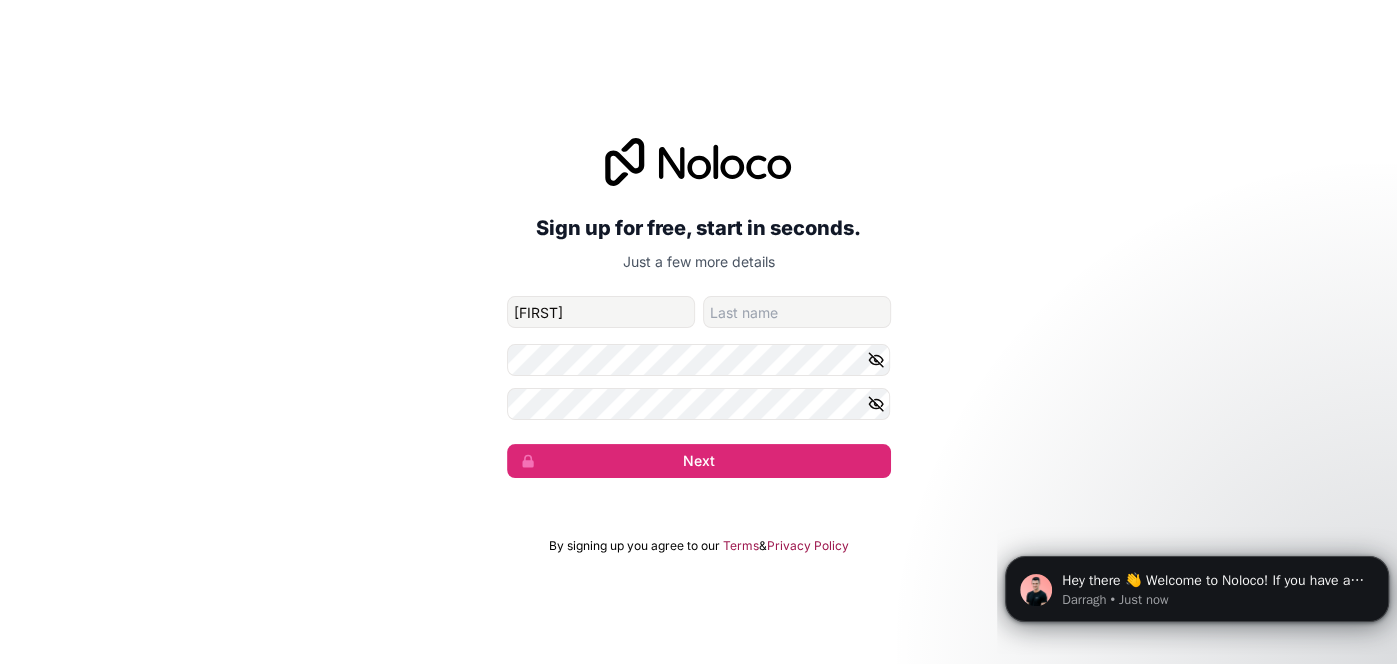 type on "[FIRST]" 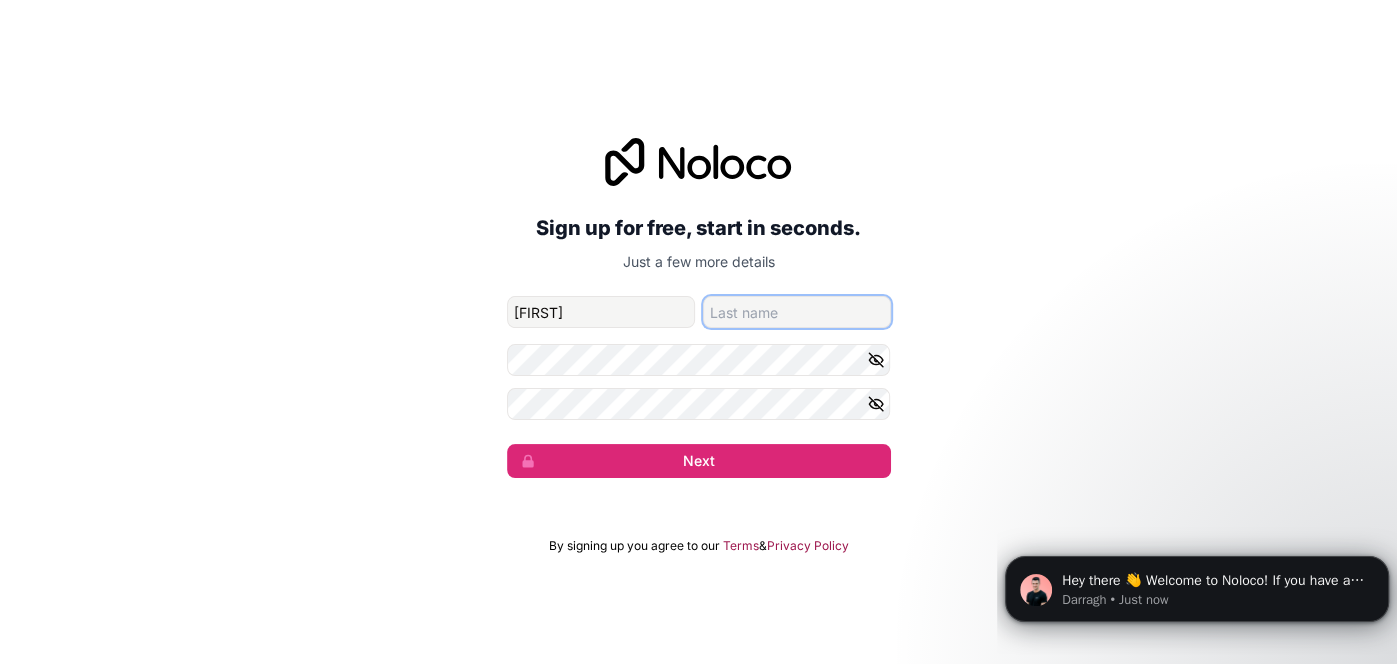 type on "[LAST]" 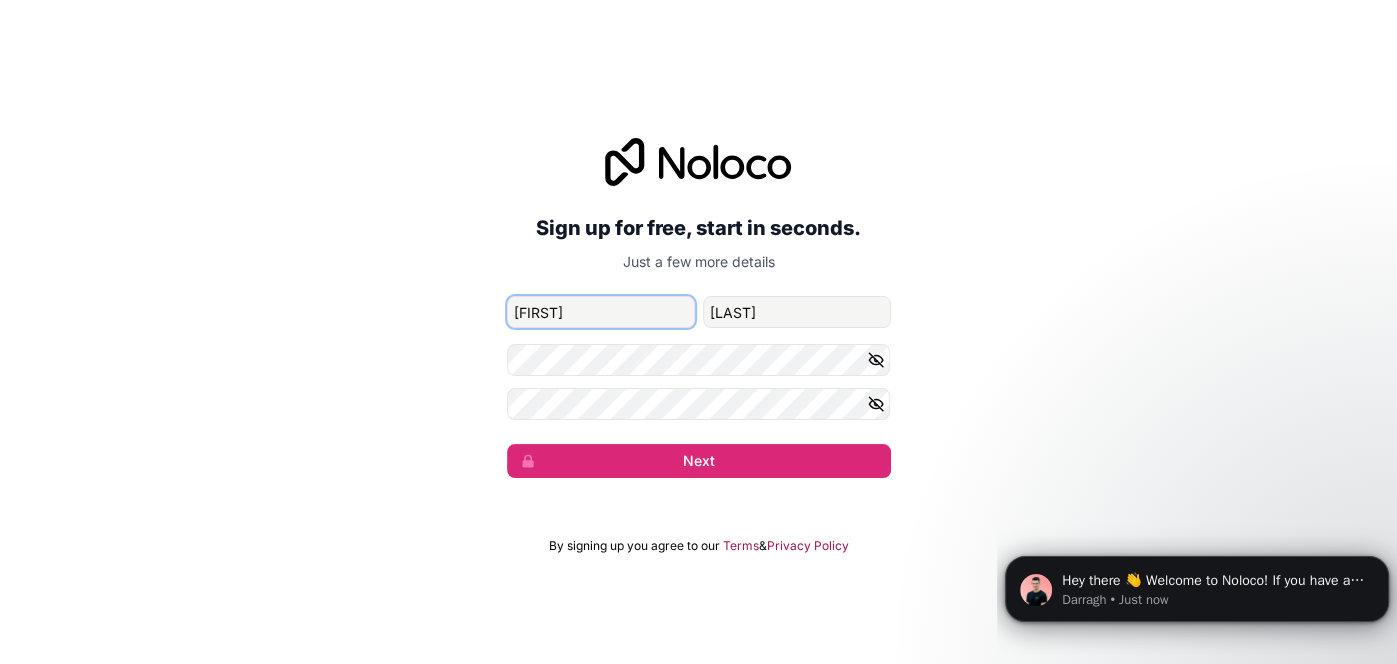 type on "[FIRST]" 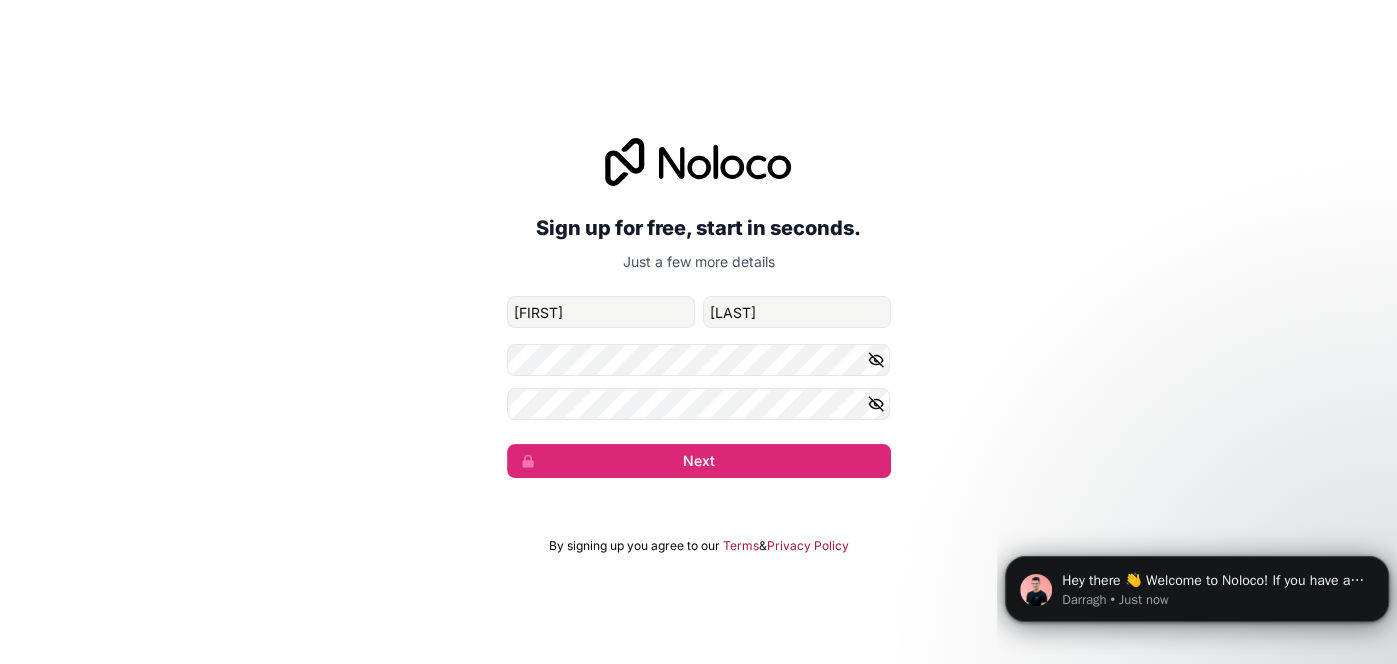 click 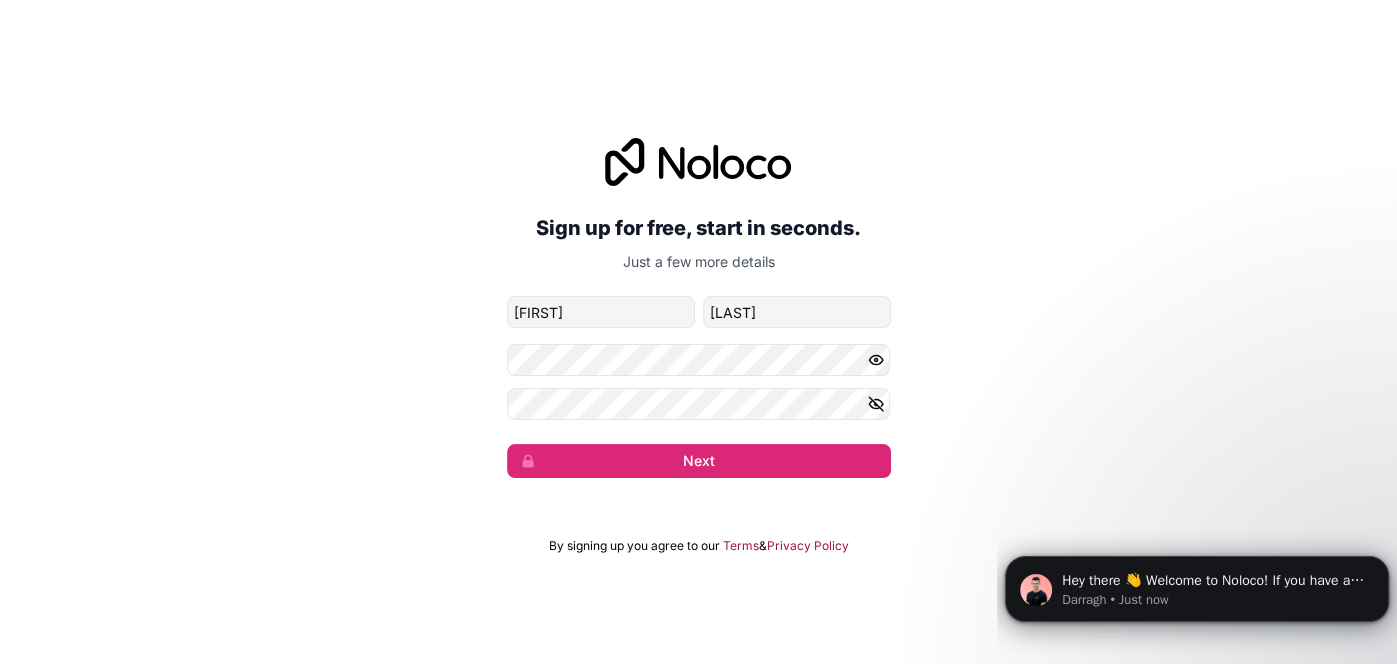 click 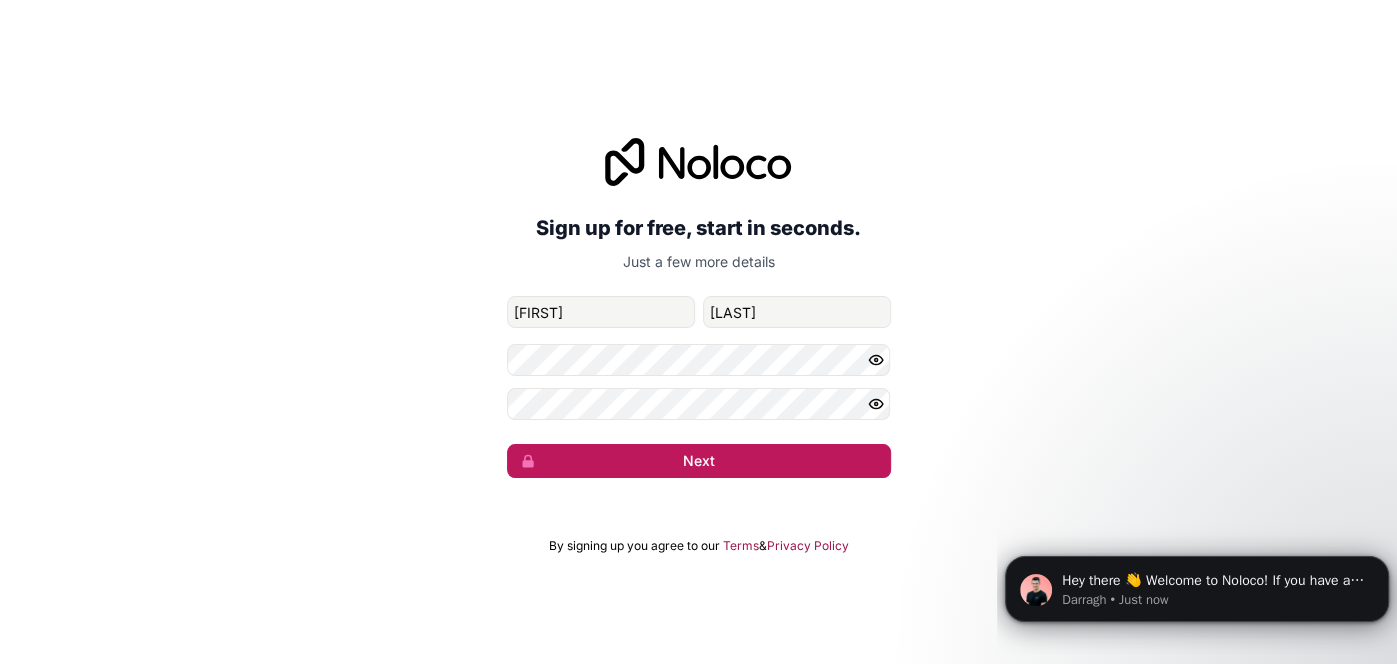 click on "Next" at bounding box center [699, 461] 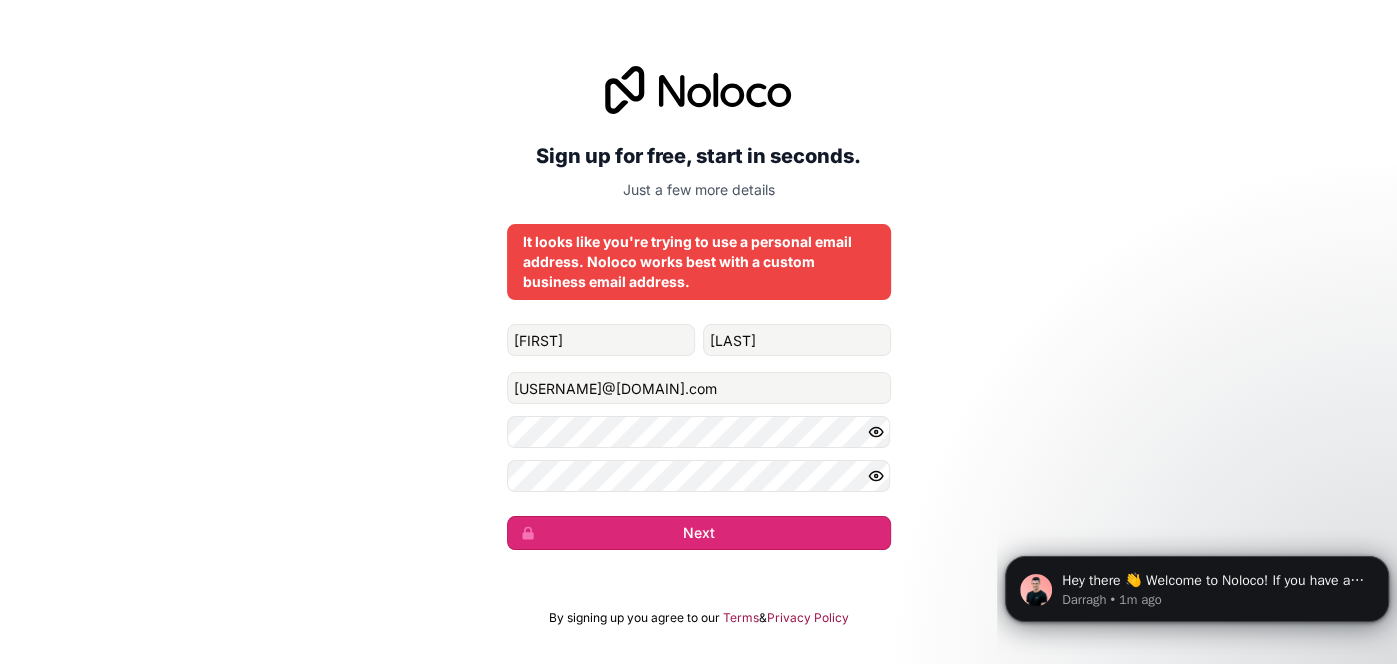 type 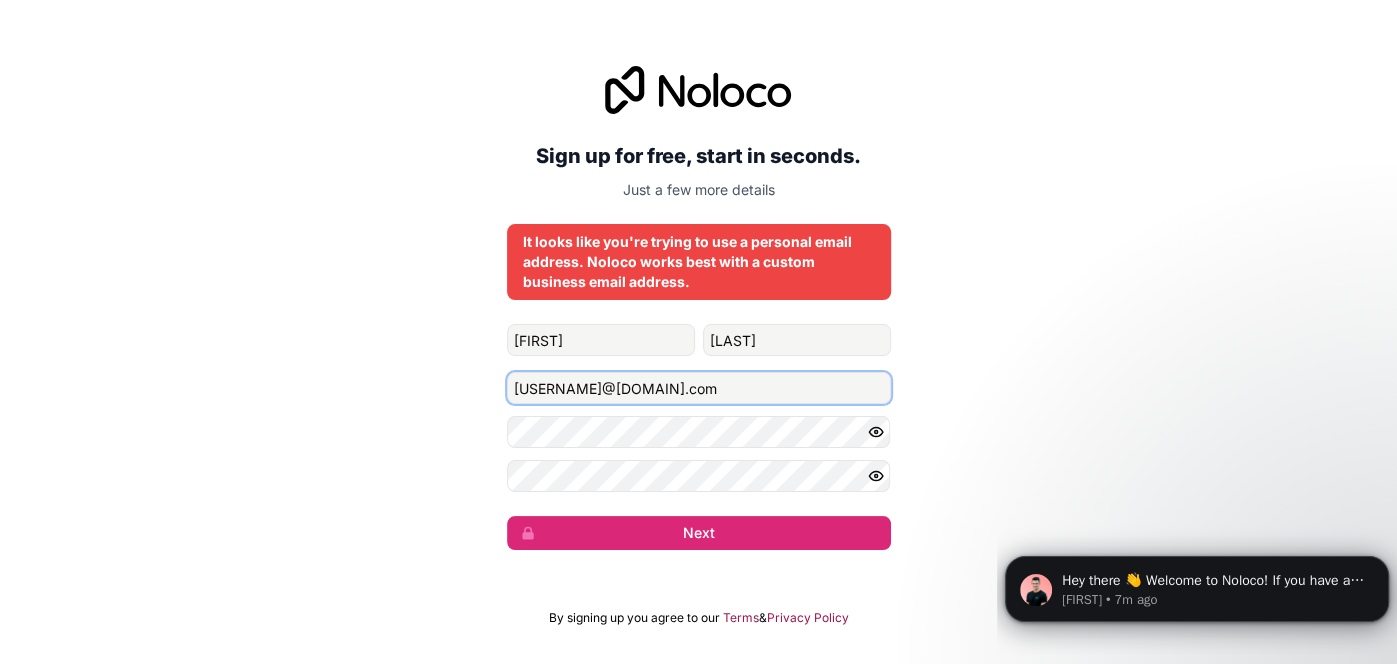 drag, startPoint x: 677, startPoint y: 391, endPoint x: 441, endPoint y: 370, distance: 236.93248 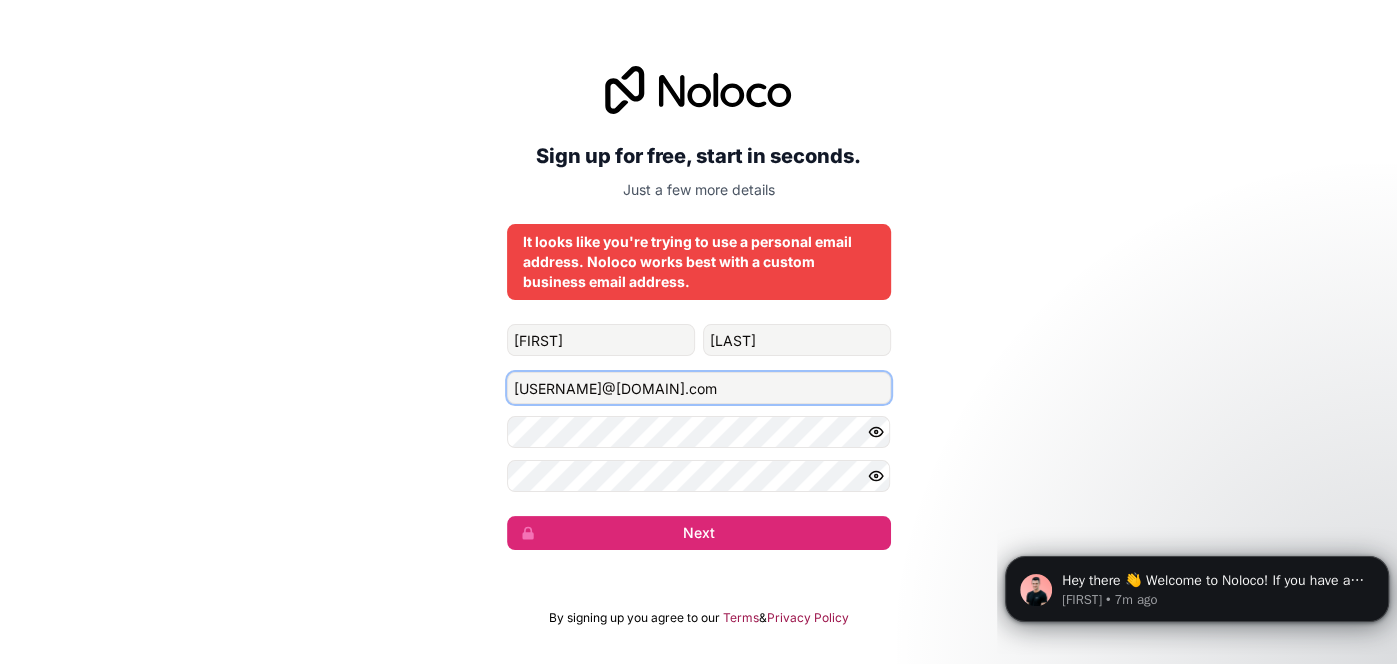 click on "Sign up for free, start in seconds. Just a few more details It looks like you're trying to use a personal email address. Noloco works best with a custom business email address. [FIRST] [LAST] [USERNAME]@[DOMAIN].com Next" at bounding box center (698, 308) 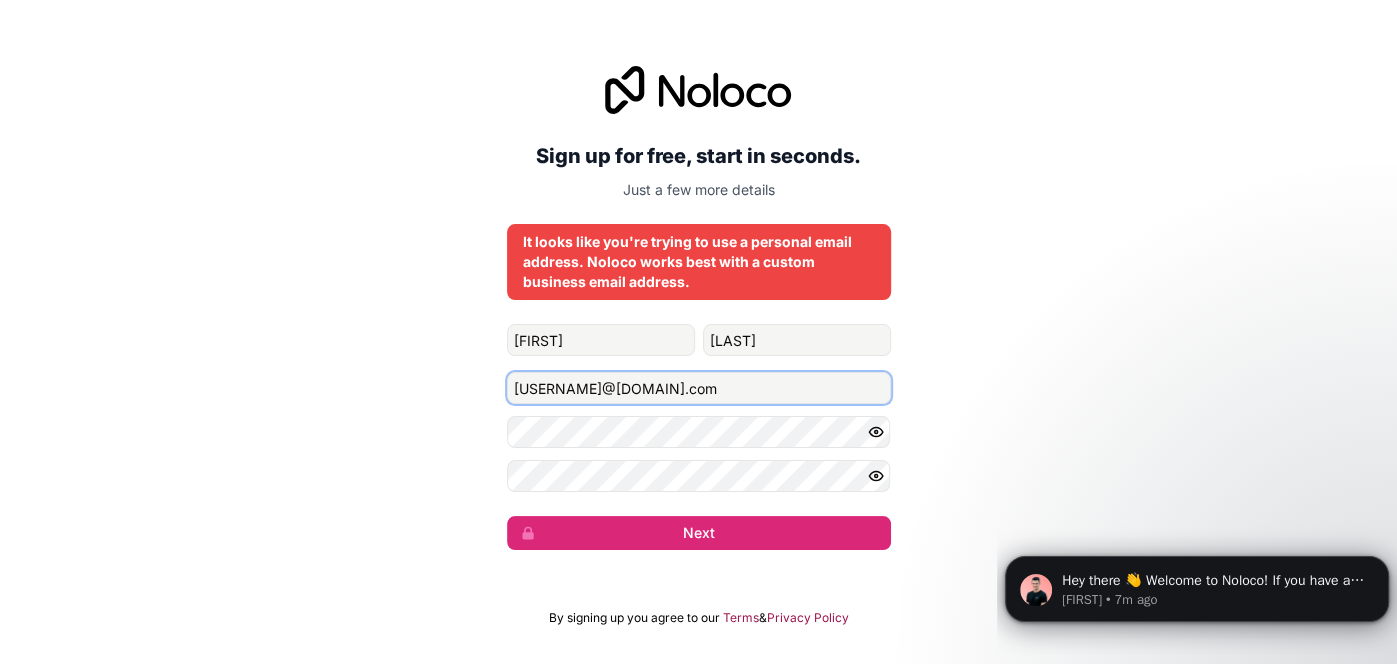 type on "[USERNAME]@[DOMAIN].com" 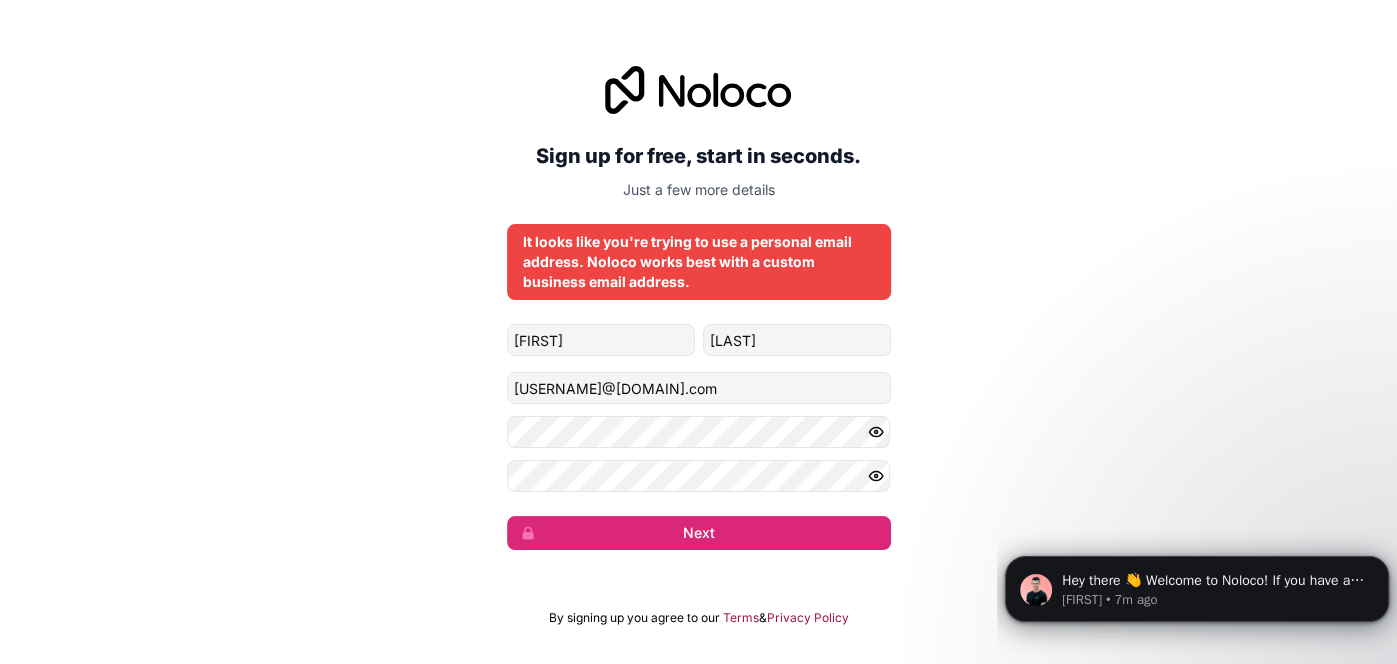 click on "Sign up for free, start in seconds. Just a few more details It looks like you're trying to use a personal email address. Noloco works best with a custom business email address. [FIRST] [LAST] [USERNAME]@[DOMAIN].com Next" at bounding box center (698, 308) 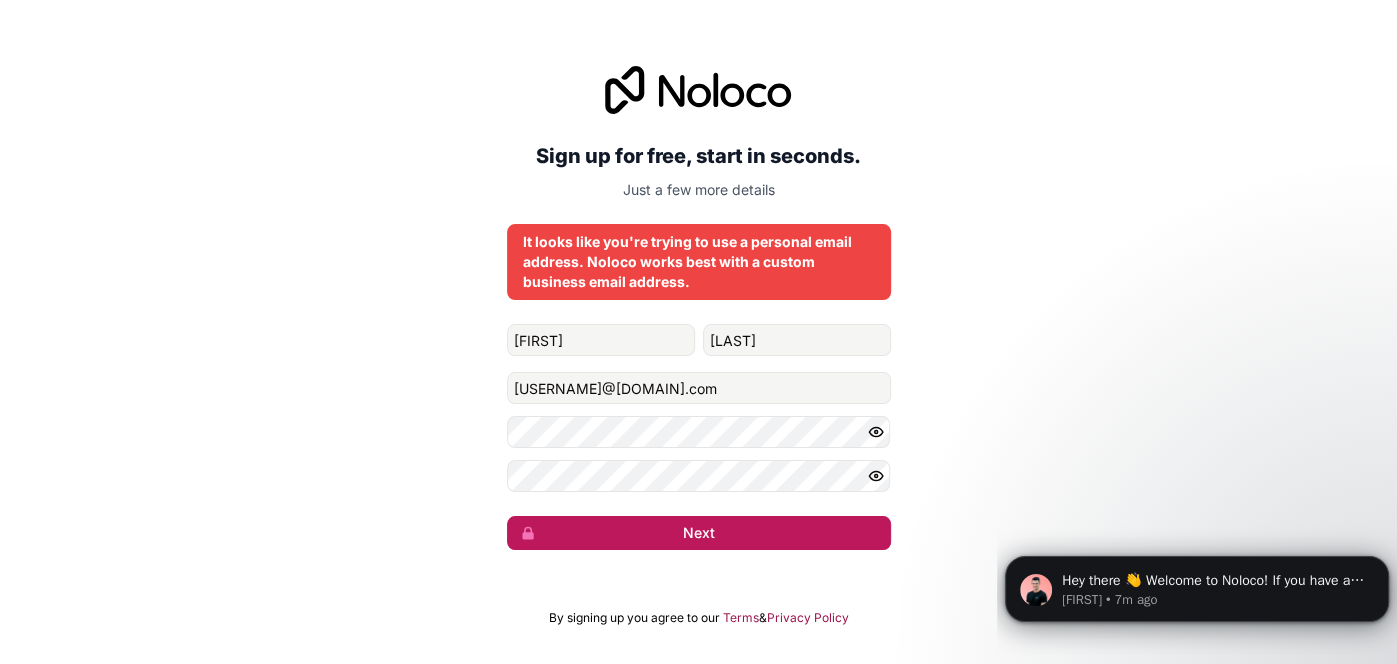 click on "Next" at bounding box center (699, 533) 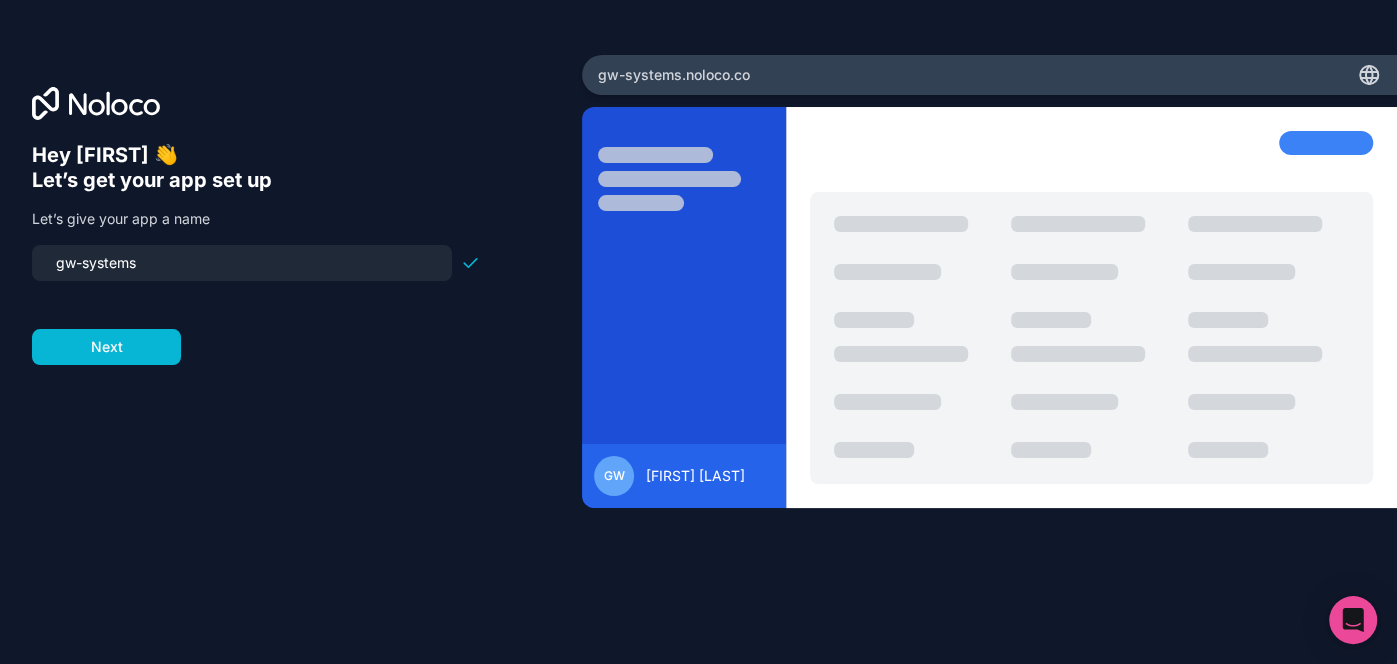 click on "gw-systems" at bounding box center (242, 263) 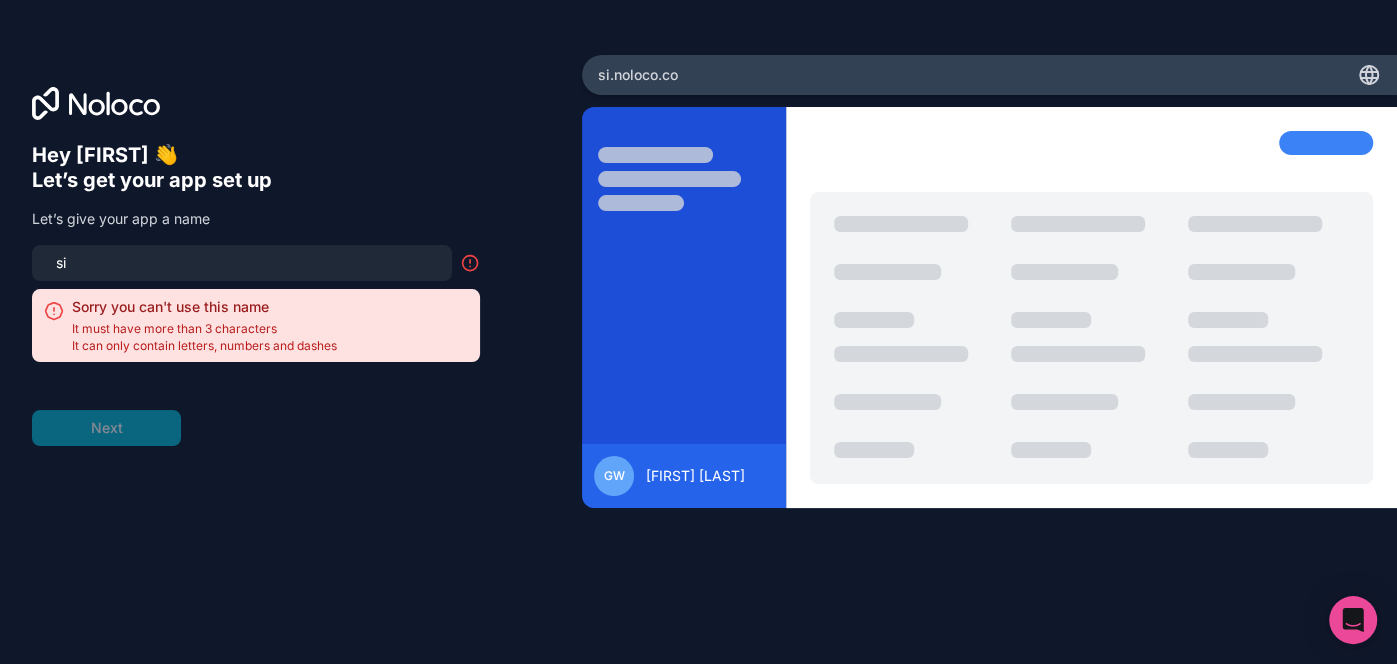 type on "s" 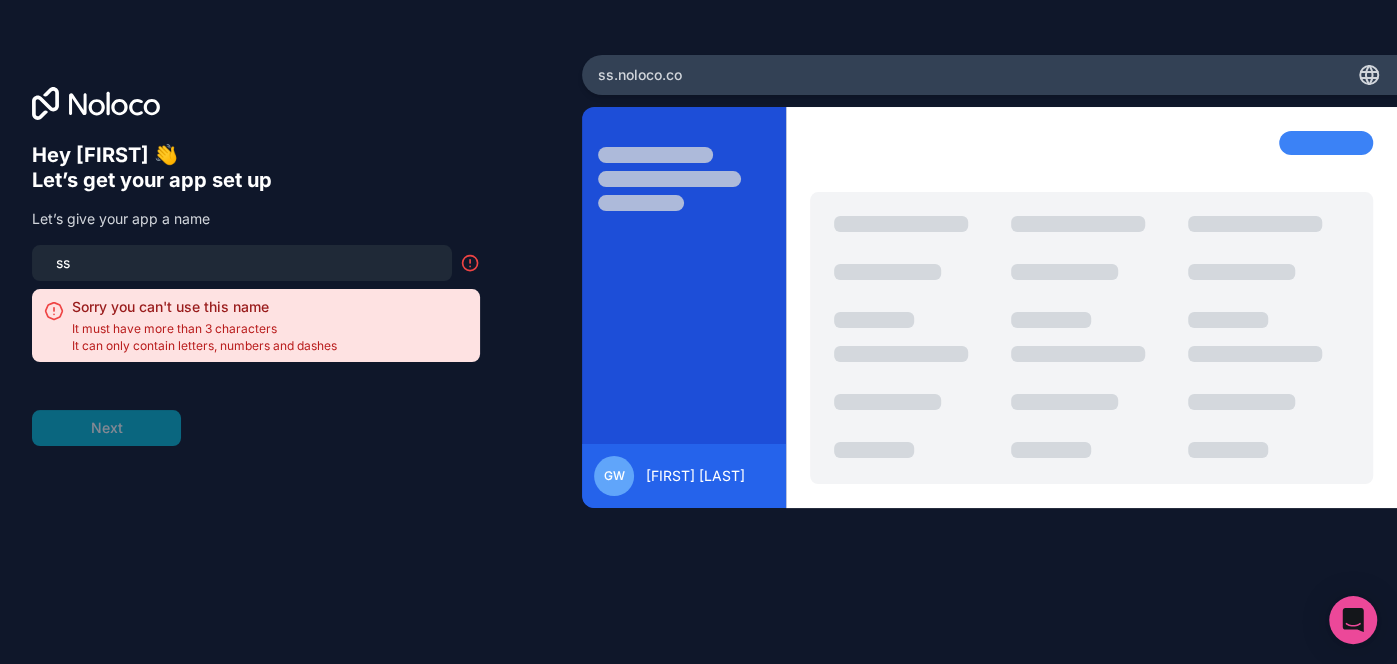 type on "s" 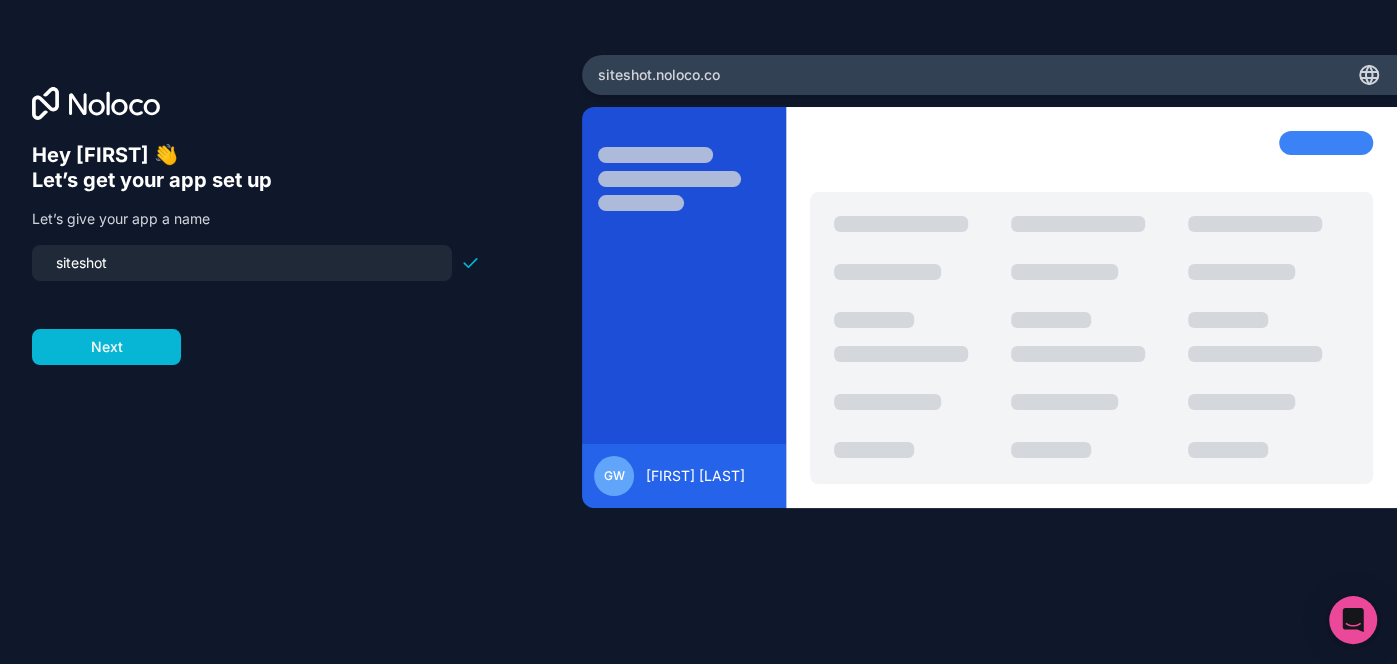 type on "siteshots" 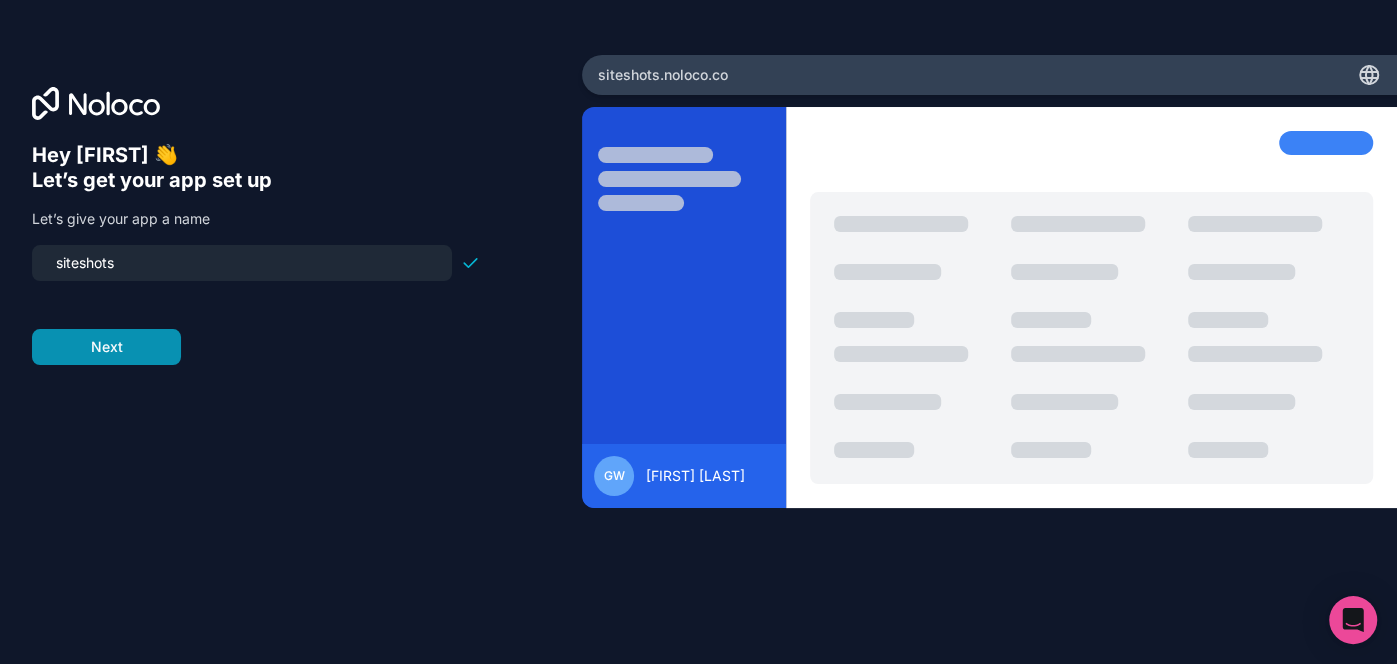 click on "Next" at bounding box center [106, 347] 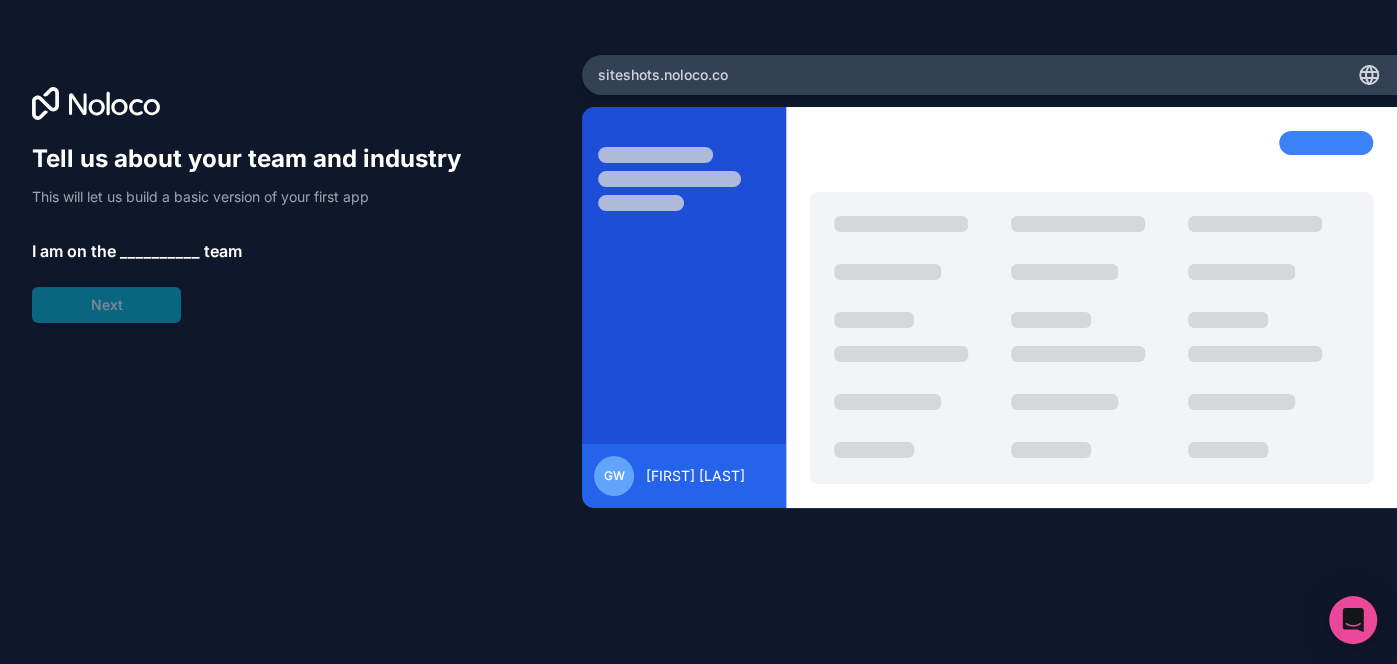 click on "__________" at bounding box center (160, 251) 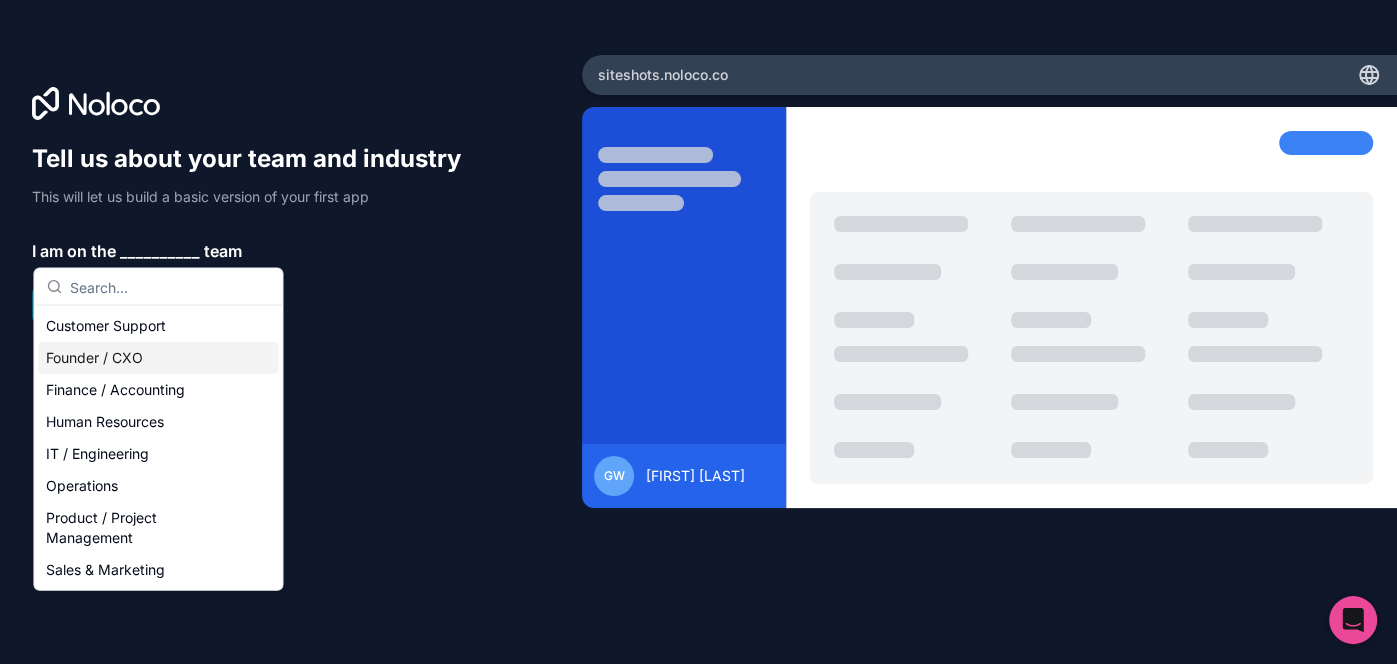 click on "Founder / CXO" at bounding box center [158, 358] 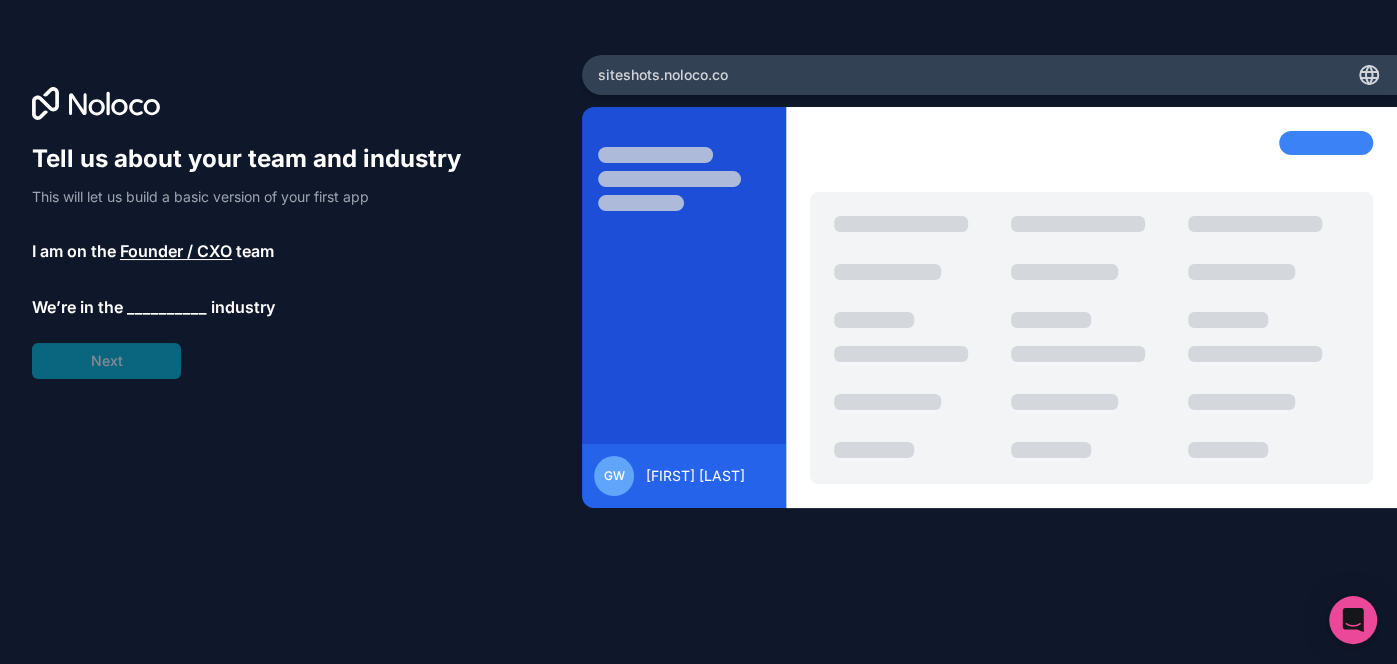 click on "__________" at bounding box center (167, 307) 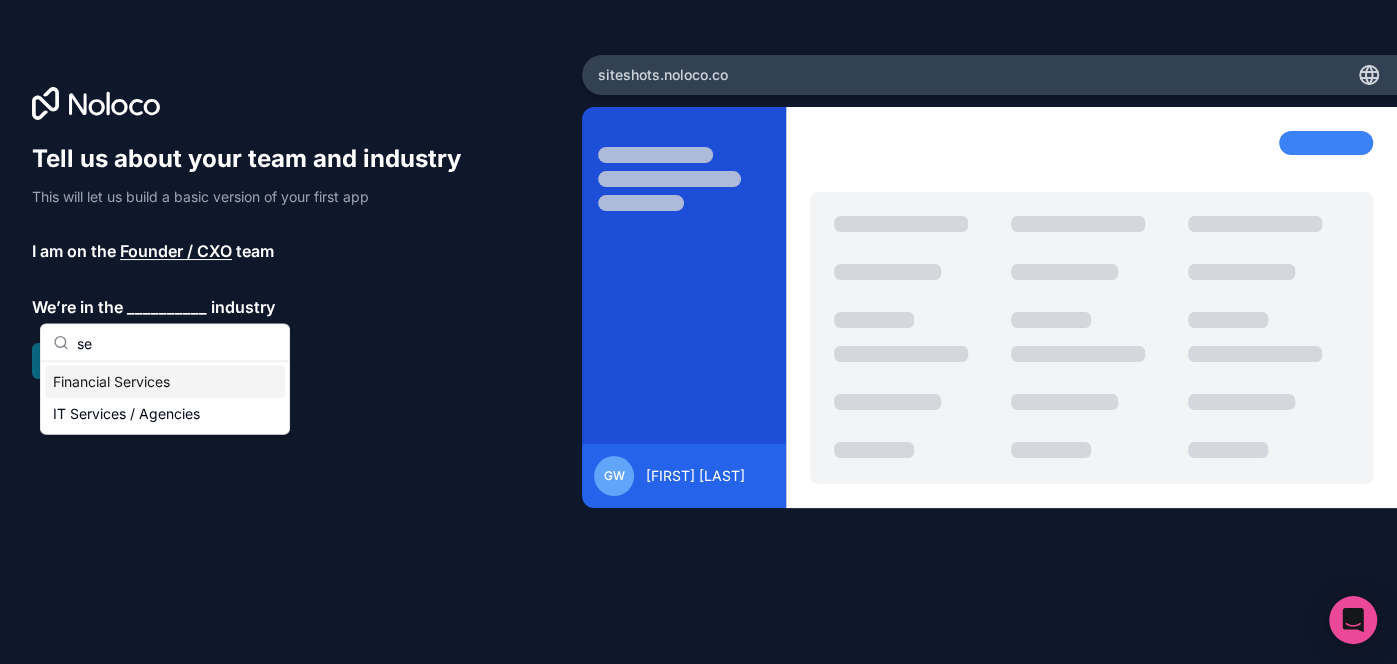 type on "s" 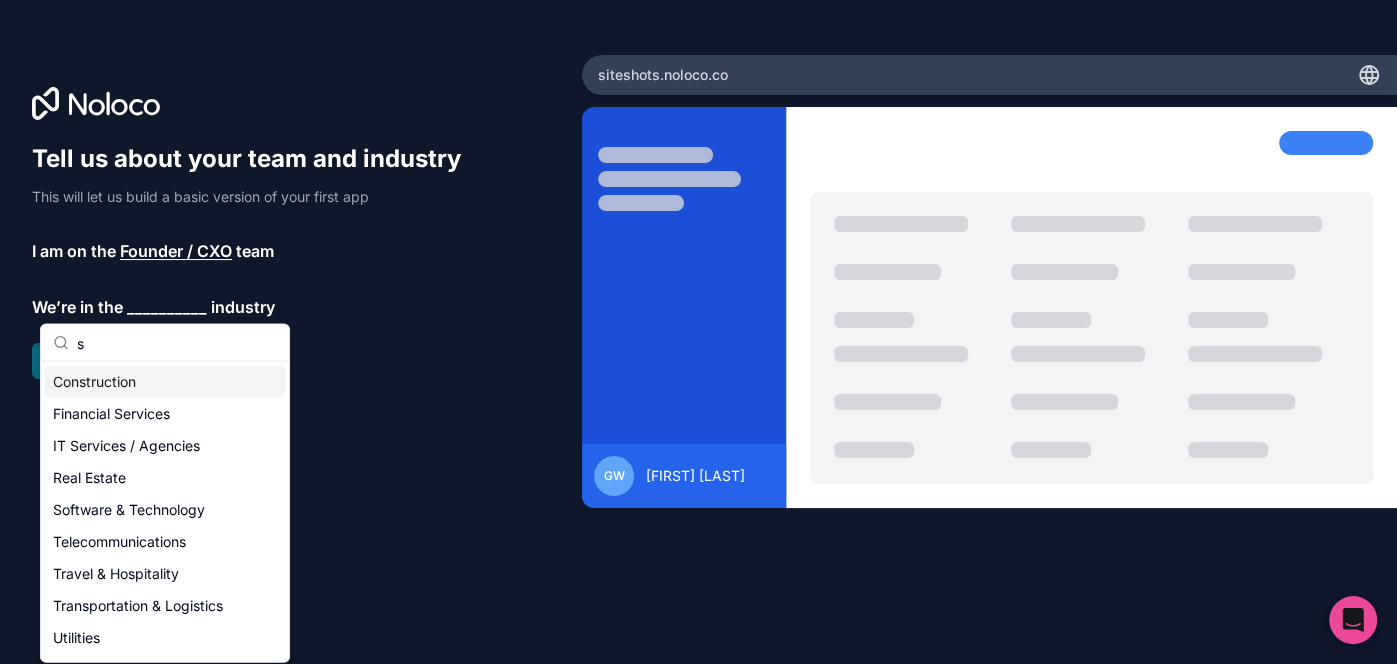type 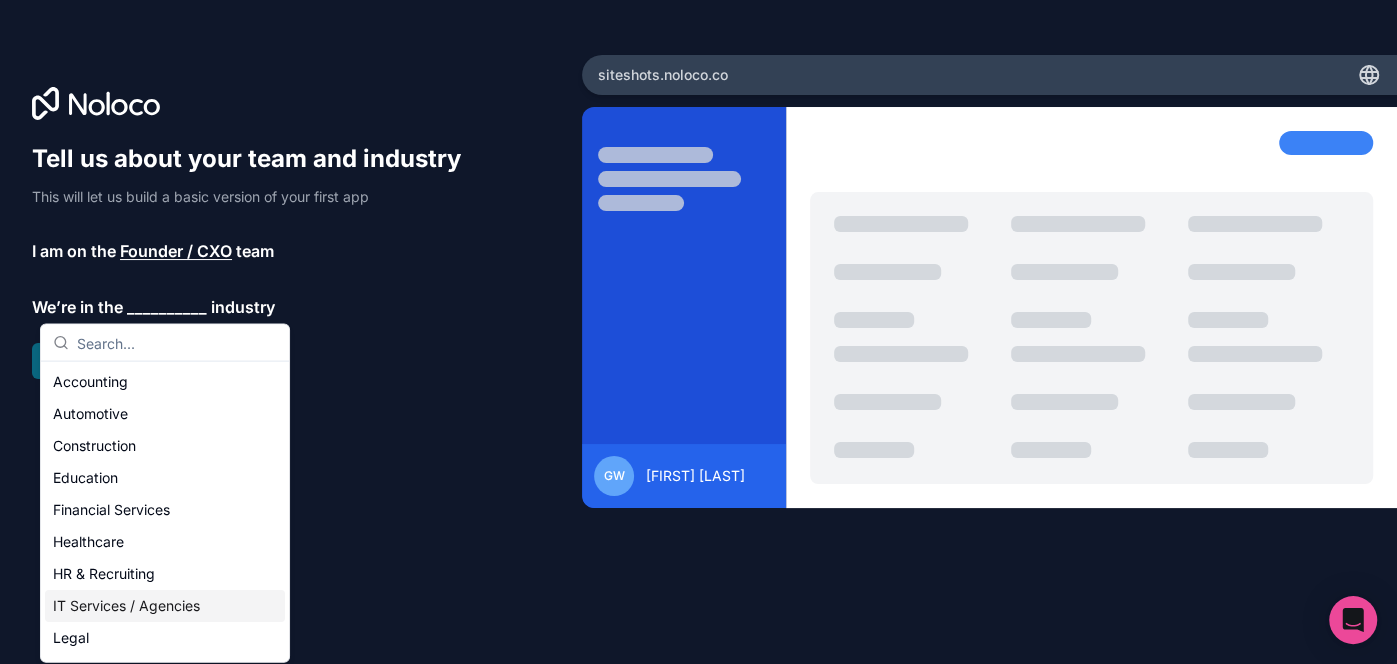 click on "IT Services / Agencies" at bounding box center [165, 606] 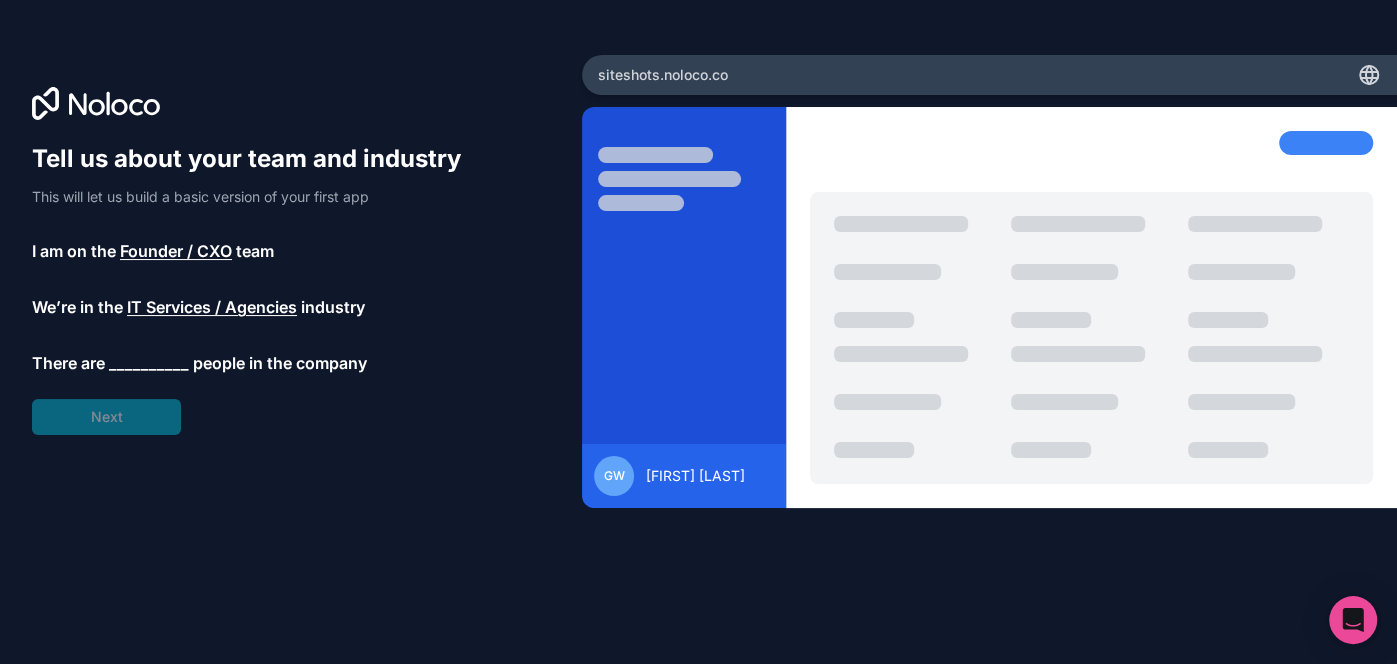 click on "__________" at bounding box center [149, 363] 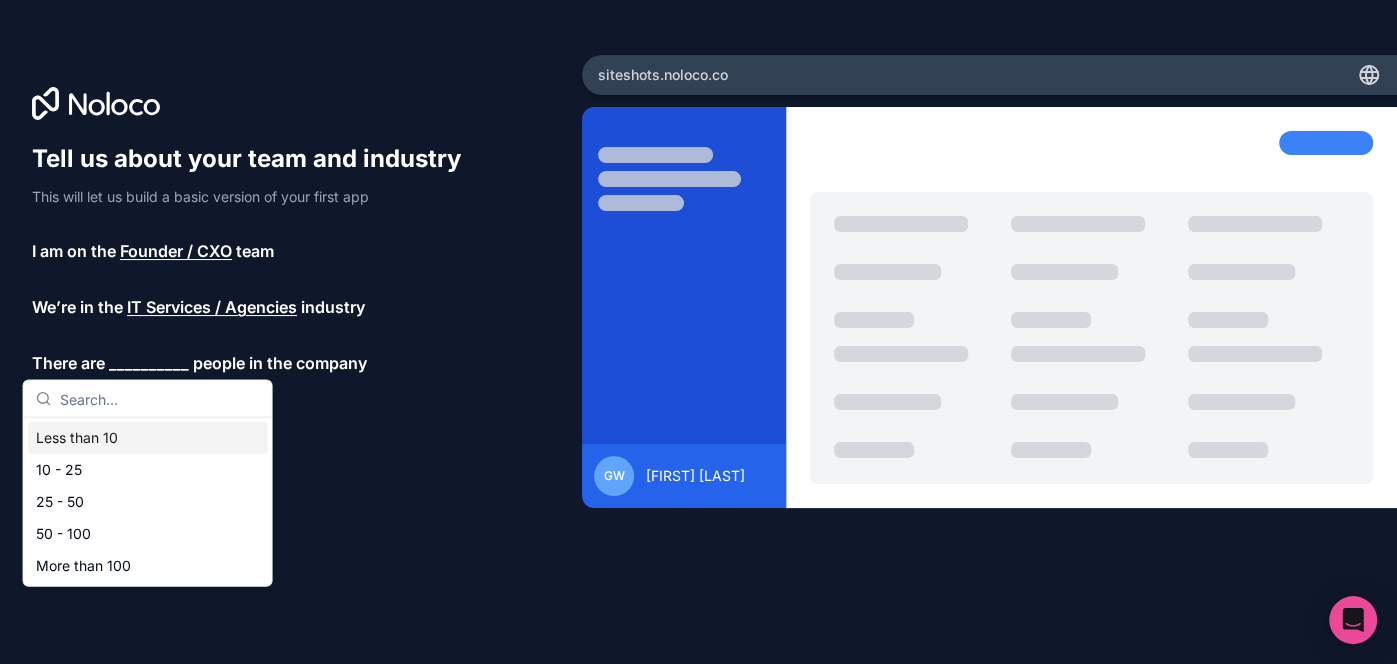 click on "Less than 10" at bounding box center [148, 438] 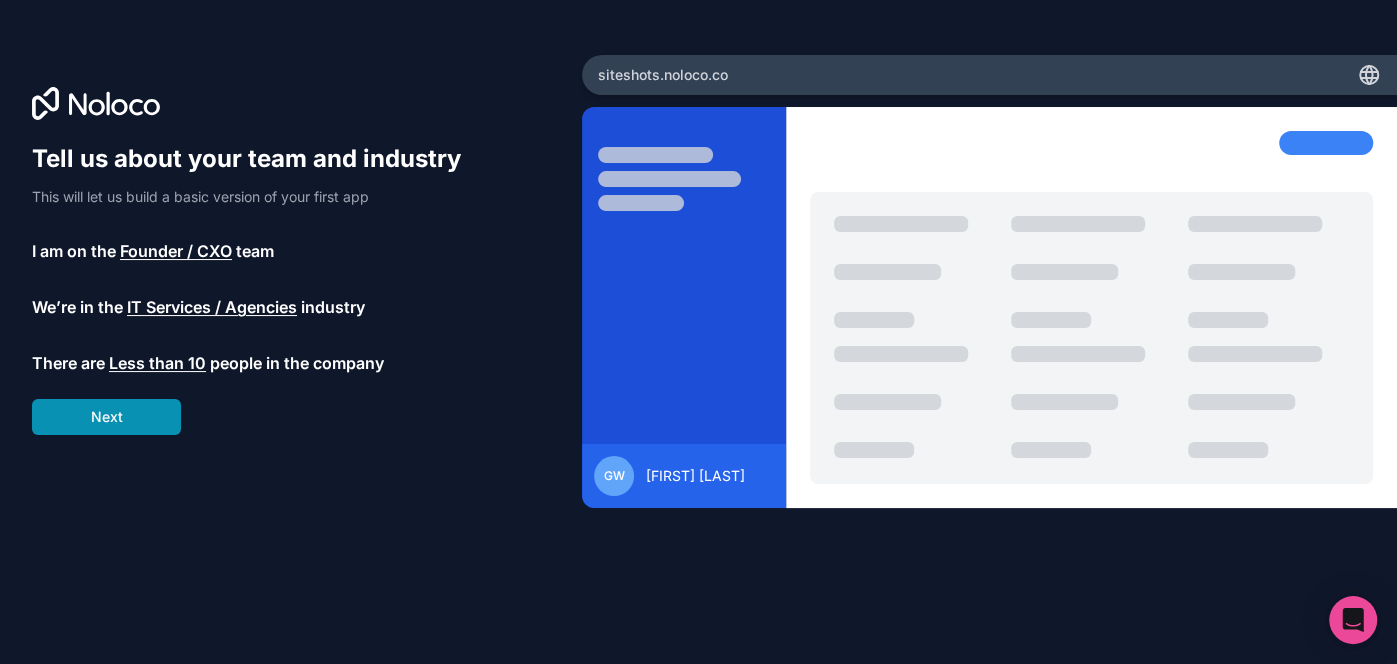 click on "Next" at bounding box center [106, 417] 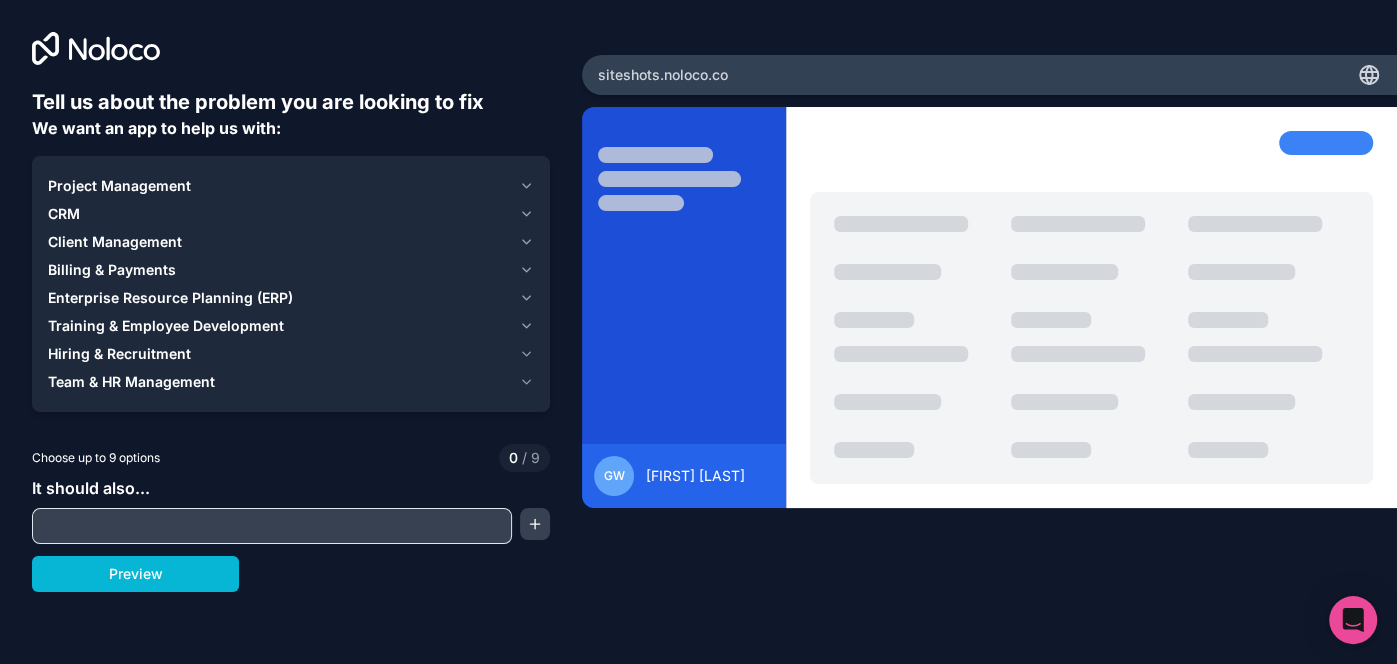 click 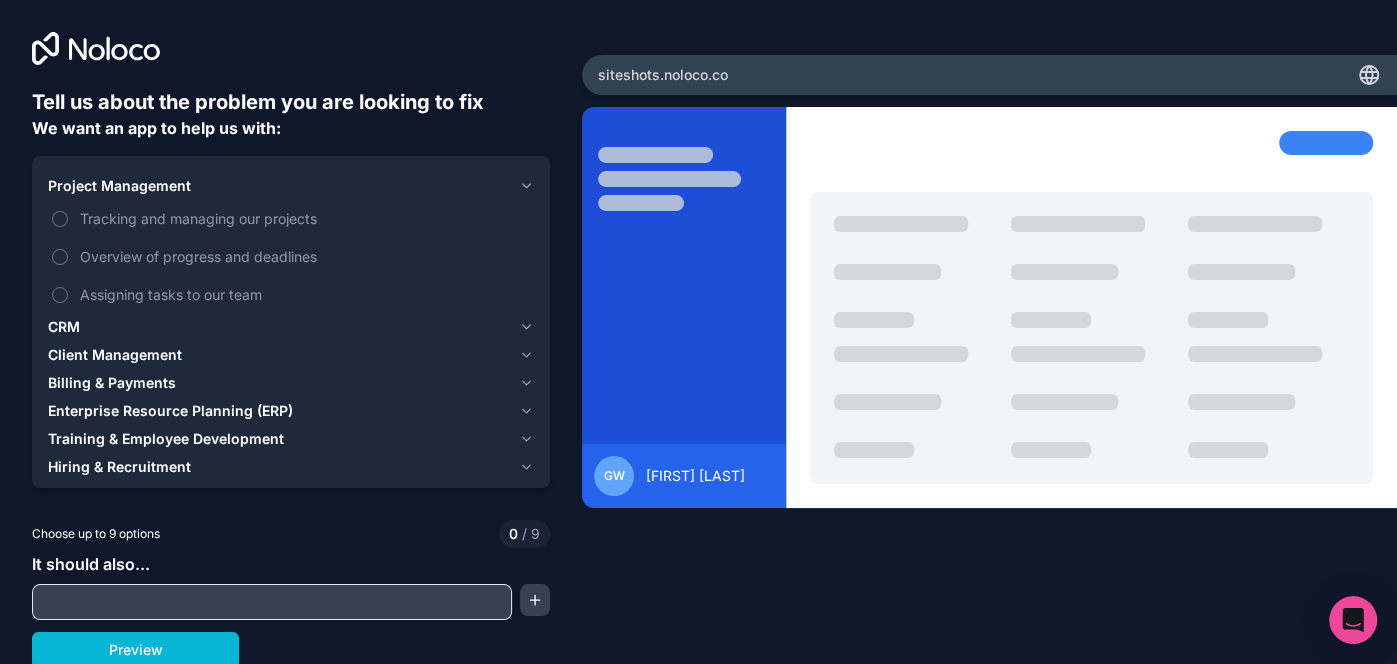 click 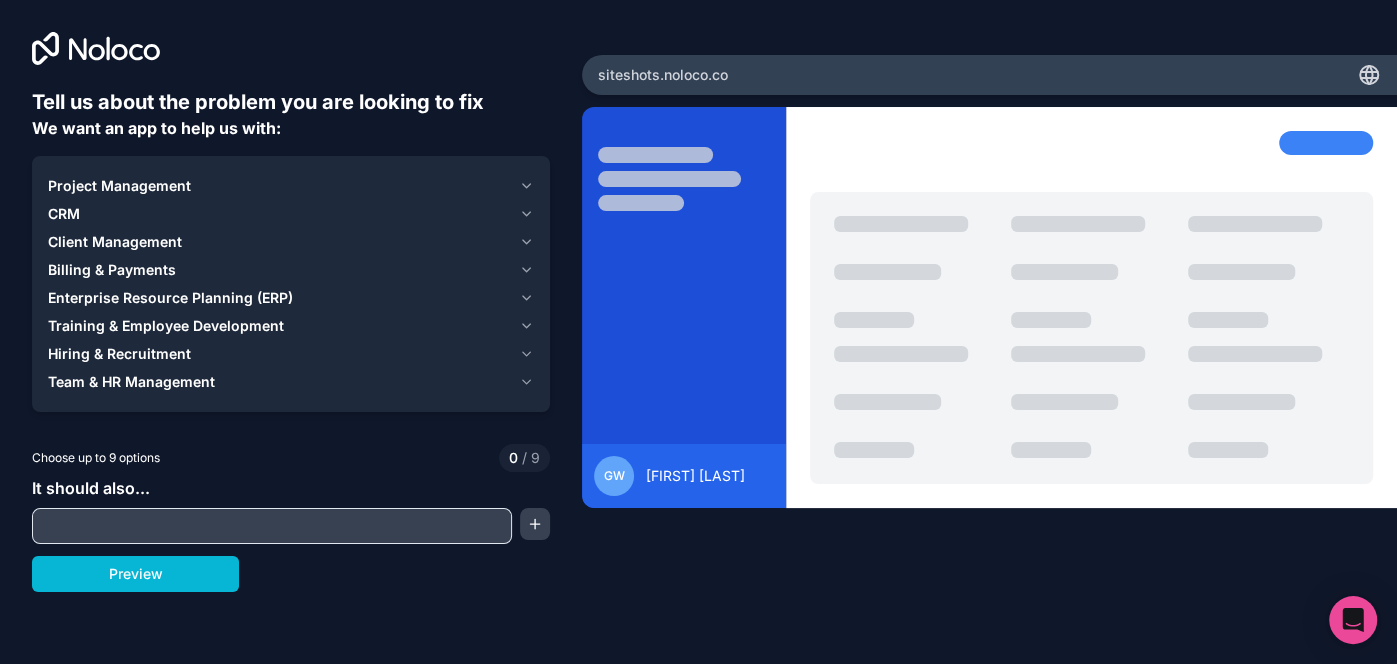 type 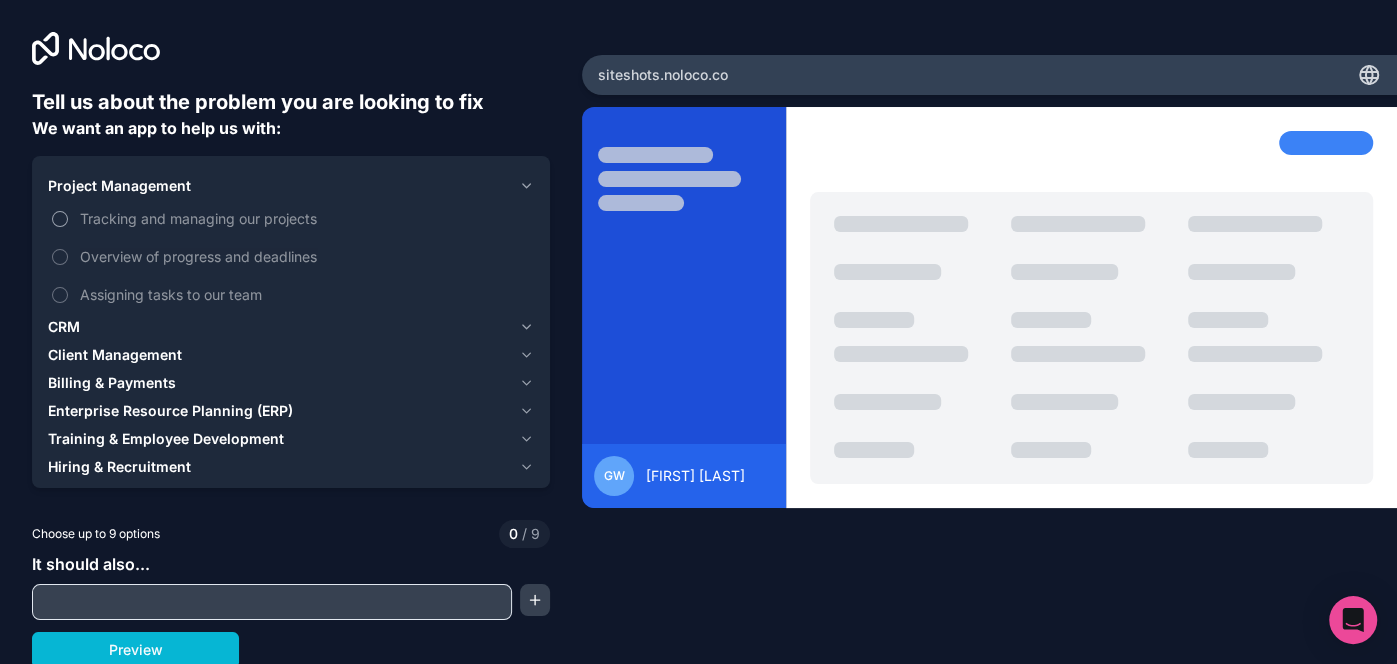 click on "Tracking and managing our projects" at bounding box center [305, 218] 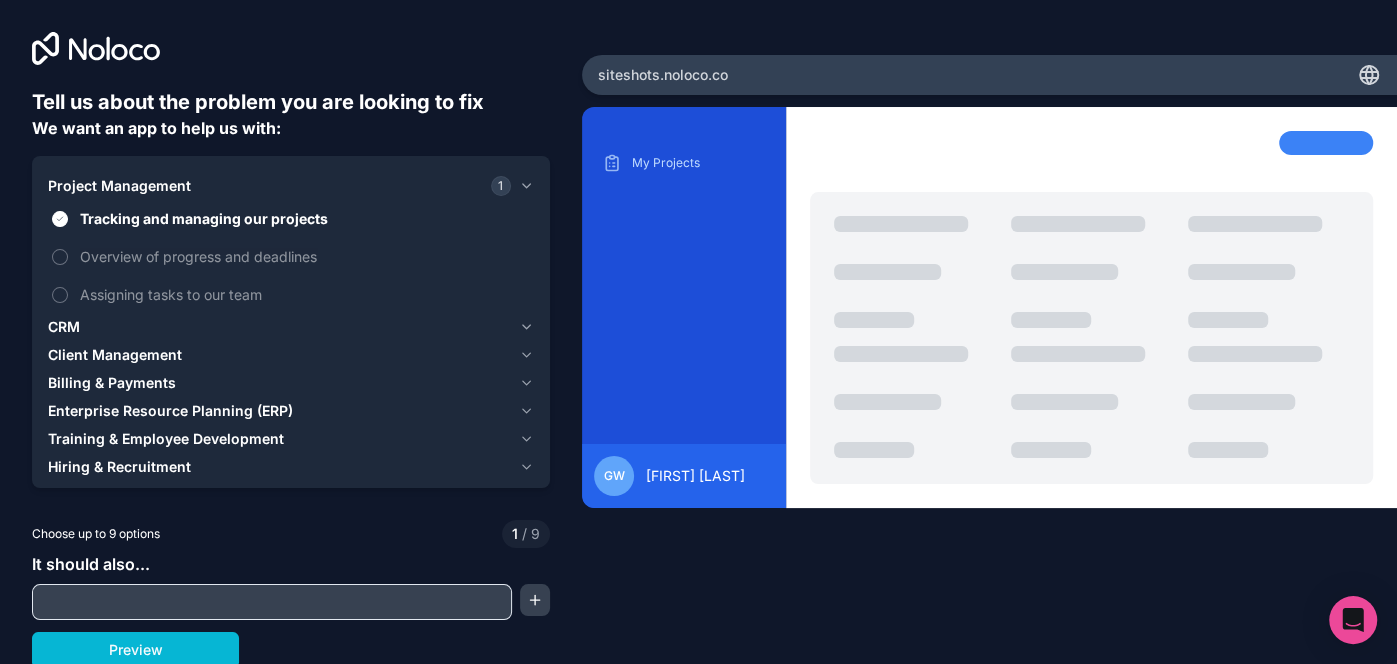 click 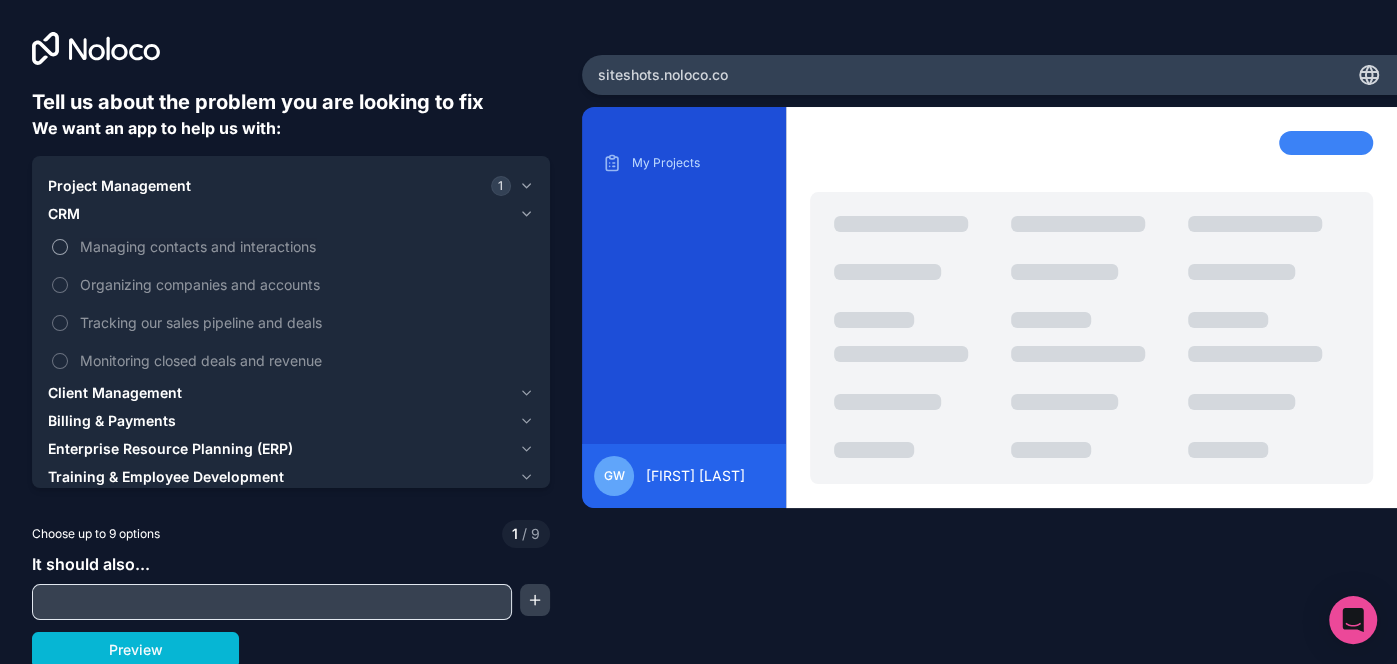 click on "Managing contacts and interactions" at bounding box center [305, 246] 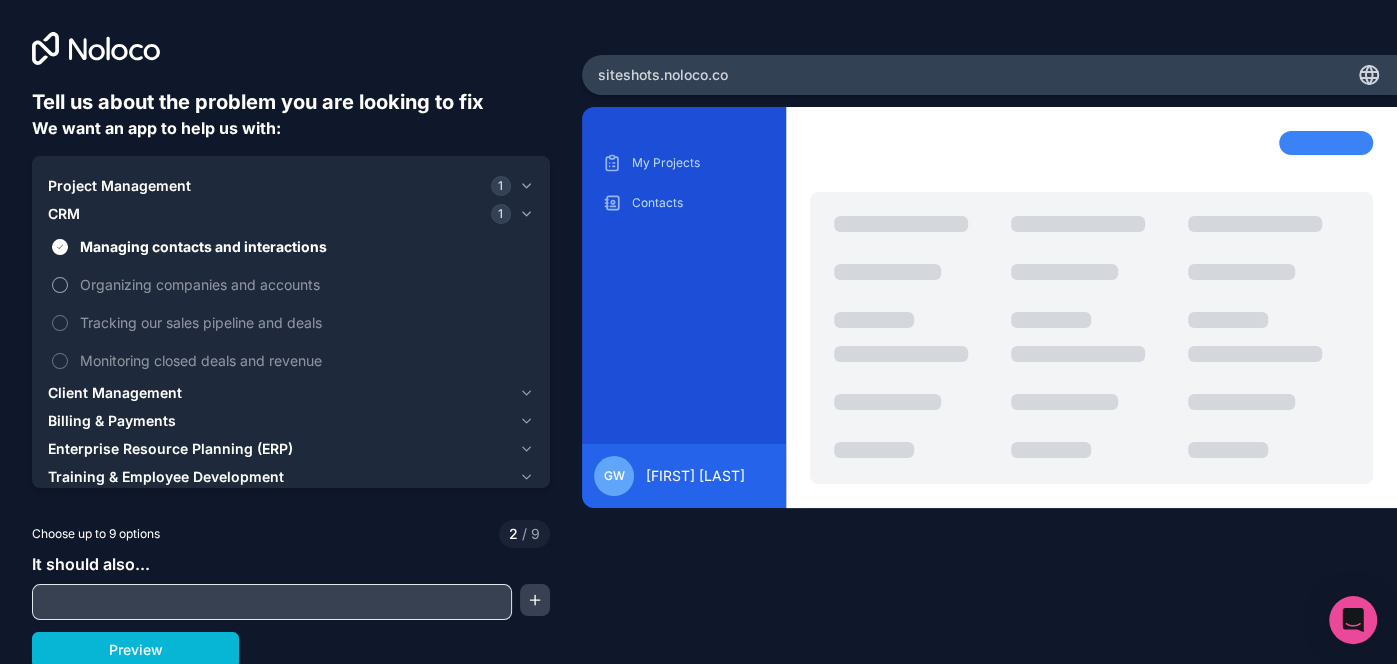 click on "Organizing companies and accounts" at bounding box center [305, 284] 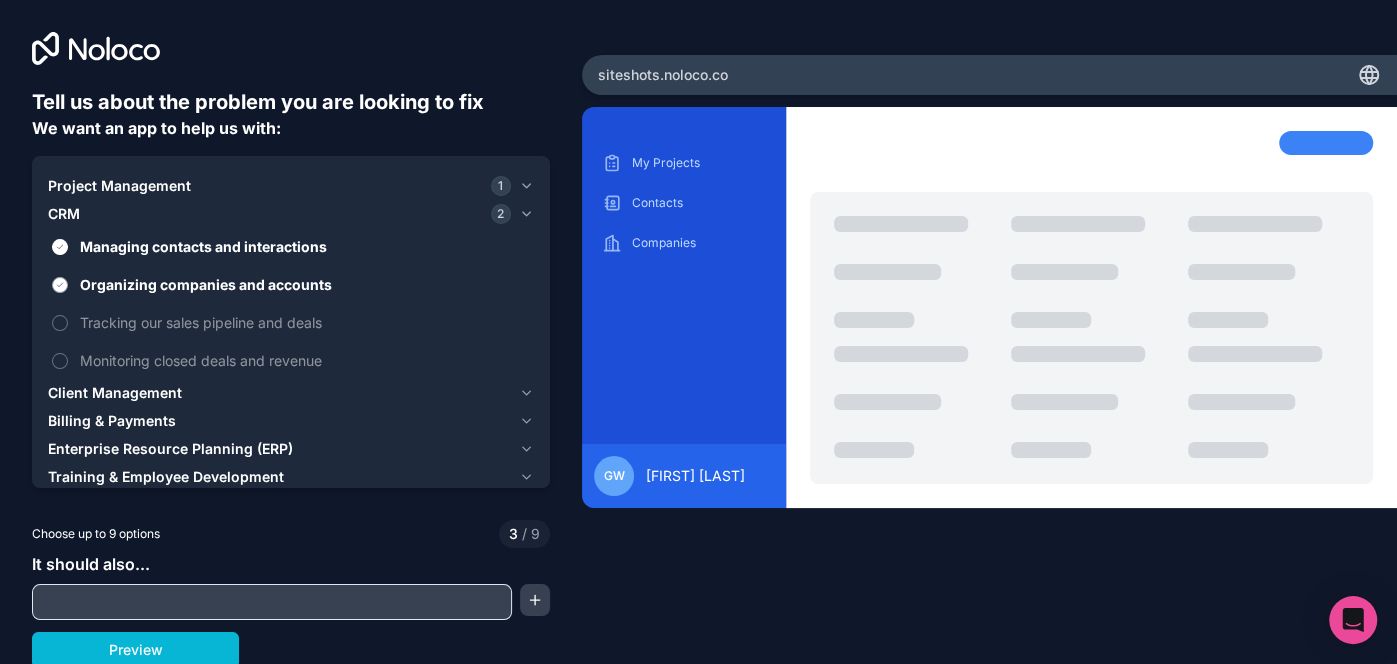 click on "Organizing companies and accounts" at bounding box center [305, 284] 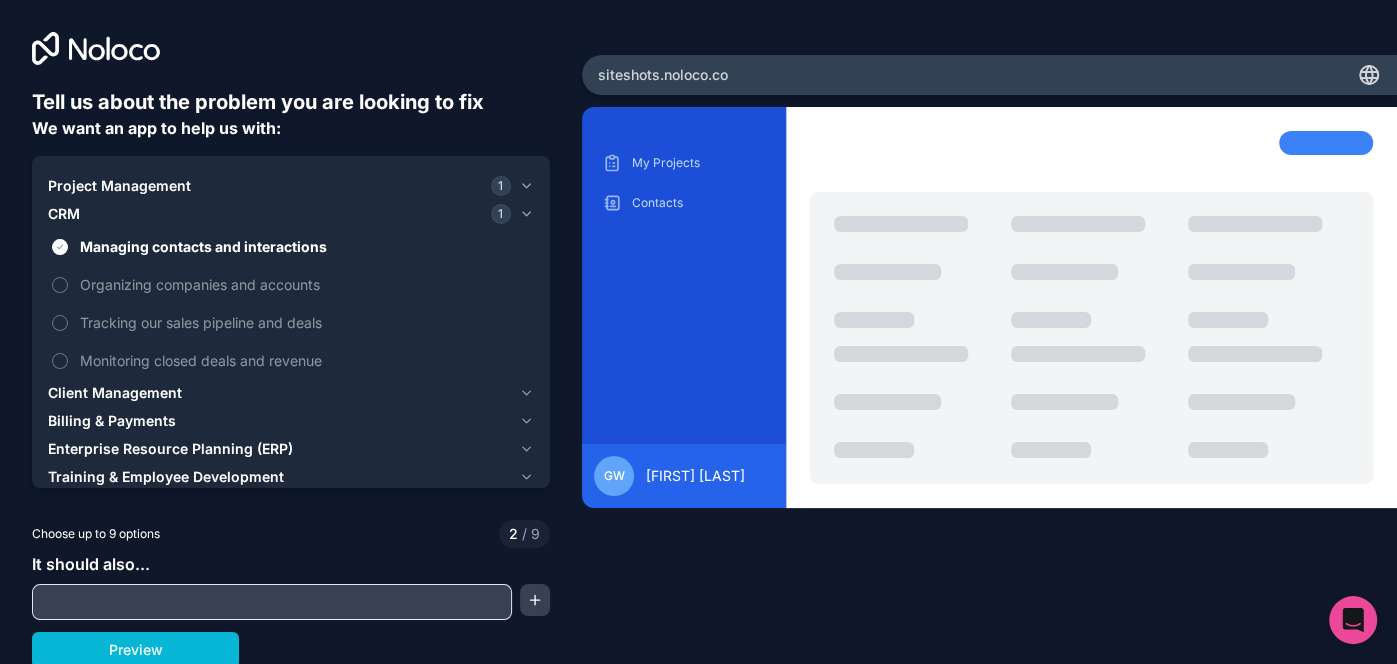 click on "Client Management" at bounding box center (291, 393) 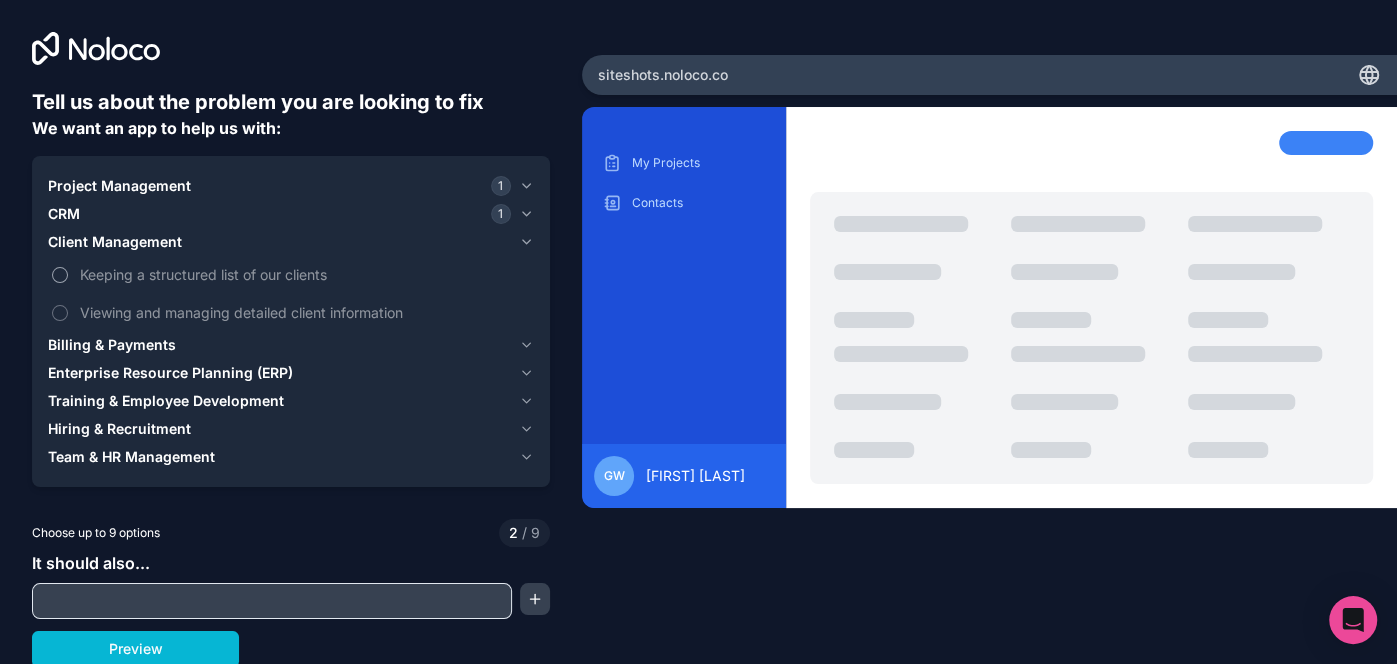 click on "Keeping a structured list of our clients" at bounding box center (305, 274) 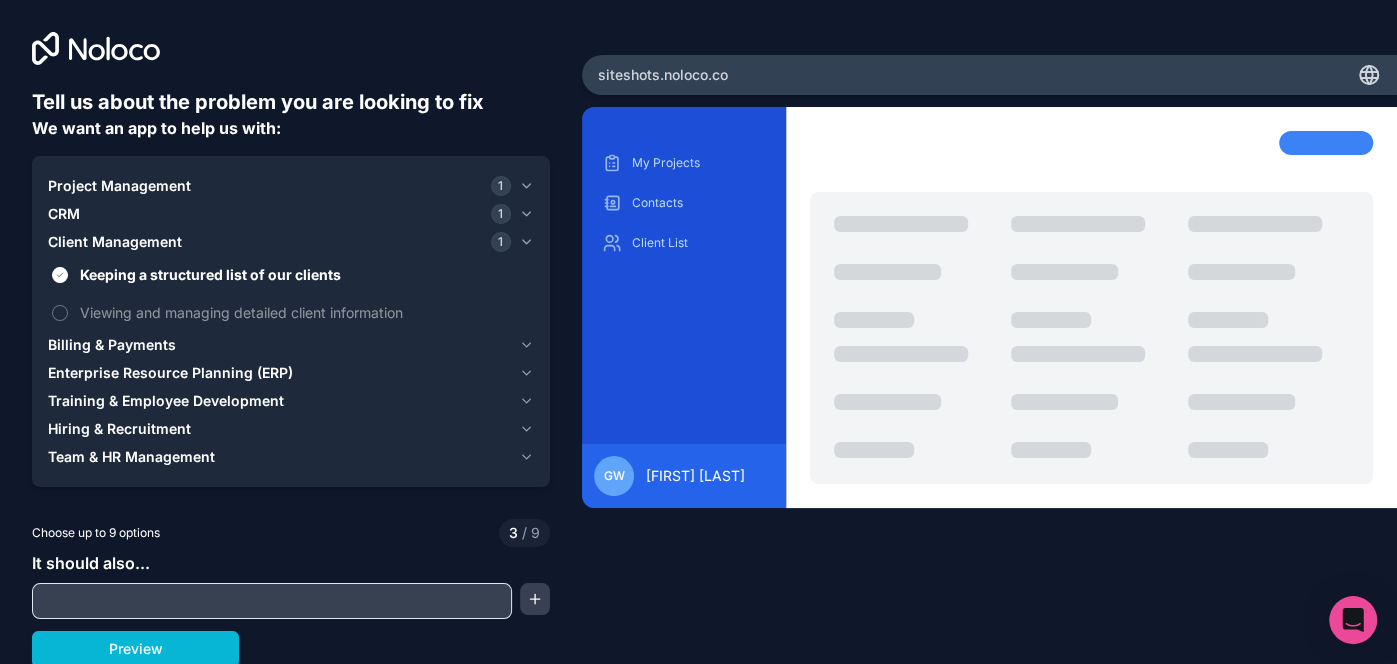 click 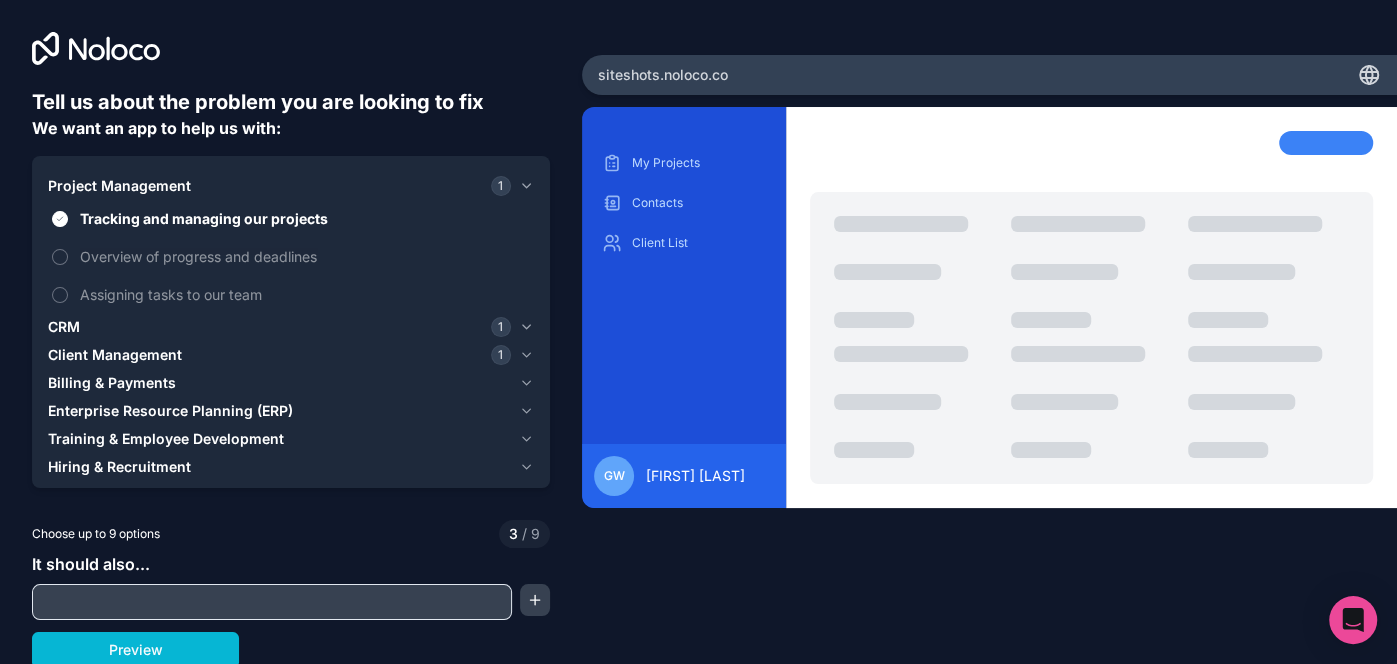 click 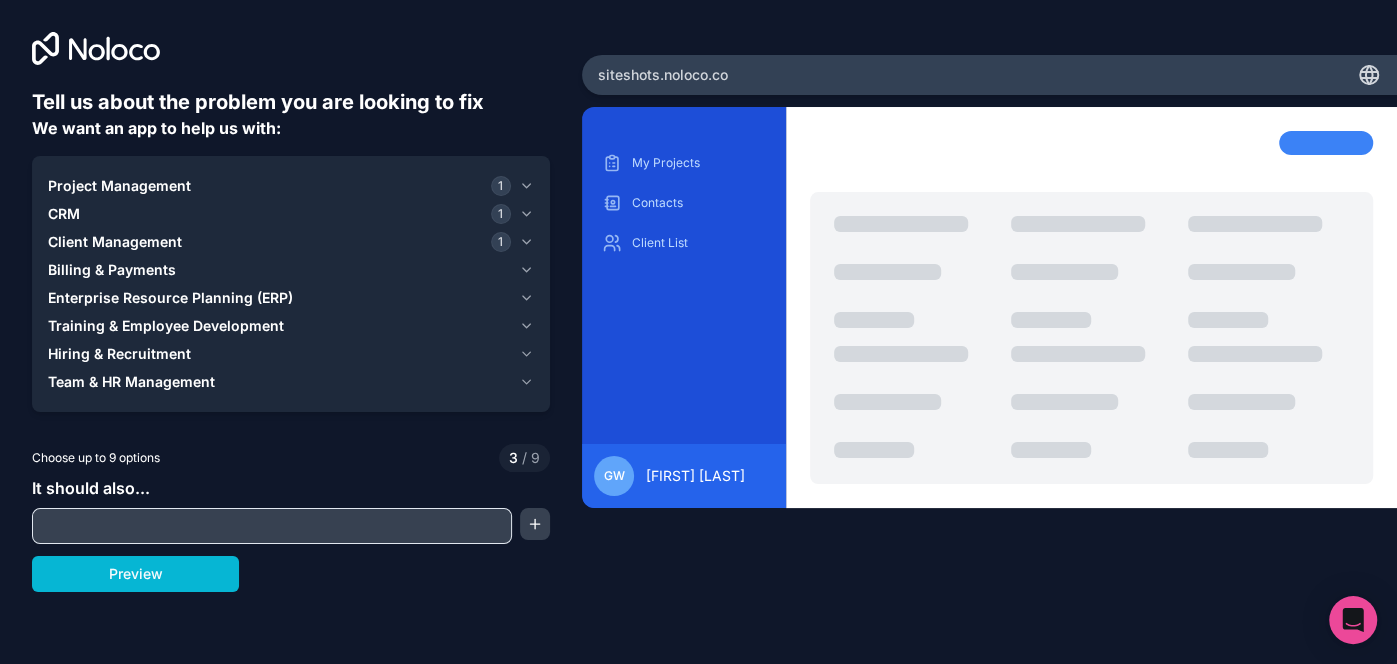 click 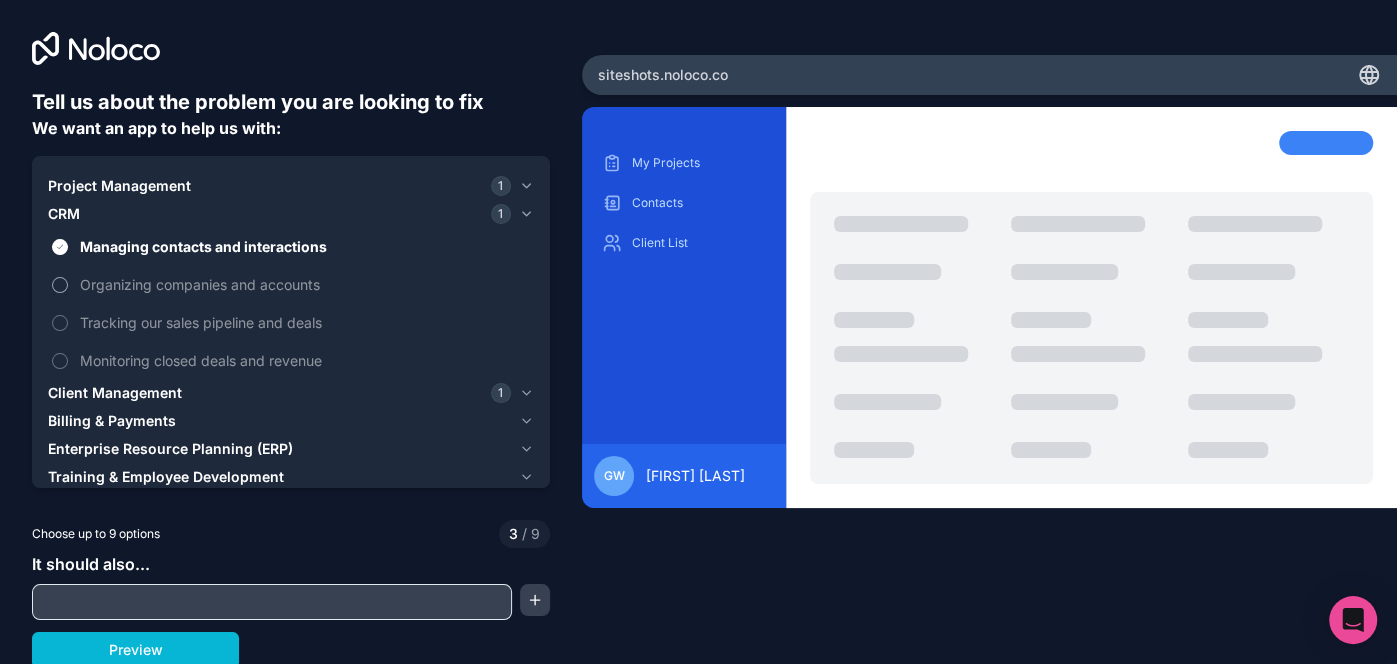 click on "Organizing companies and accounts" at bounding box center [305, 284] 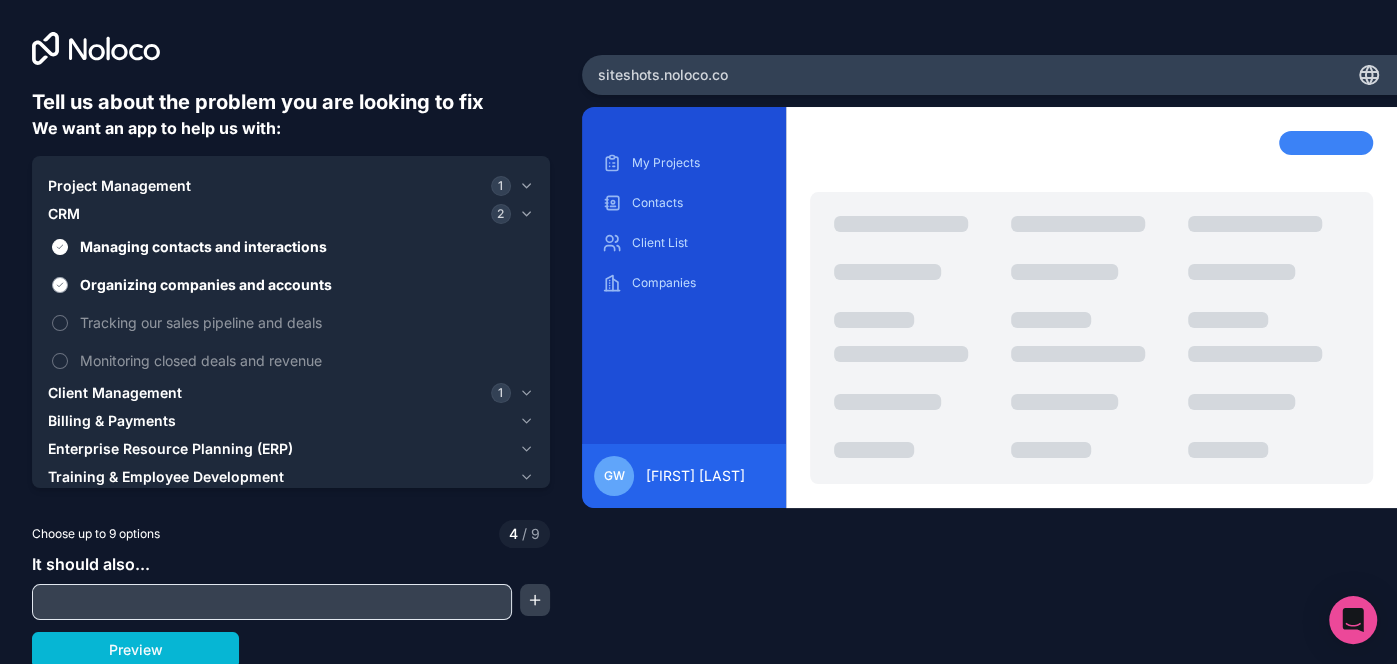 click on "Organizing companies and accounts" at bounding box center [305, 284] 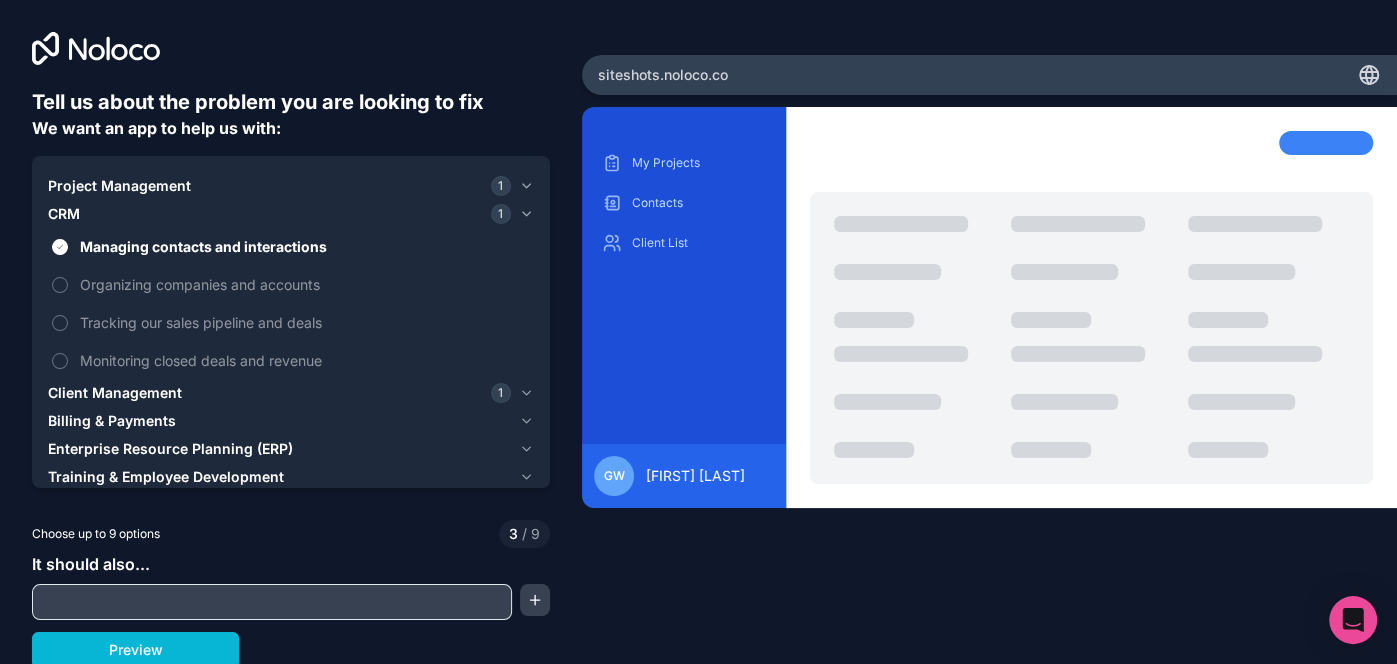 click 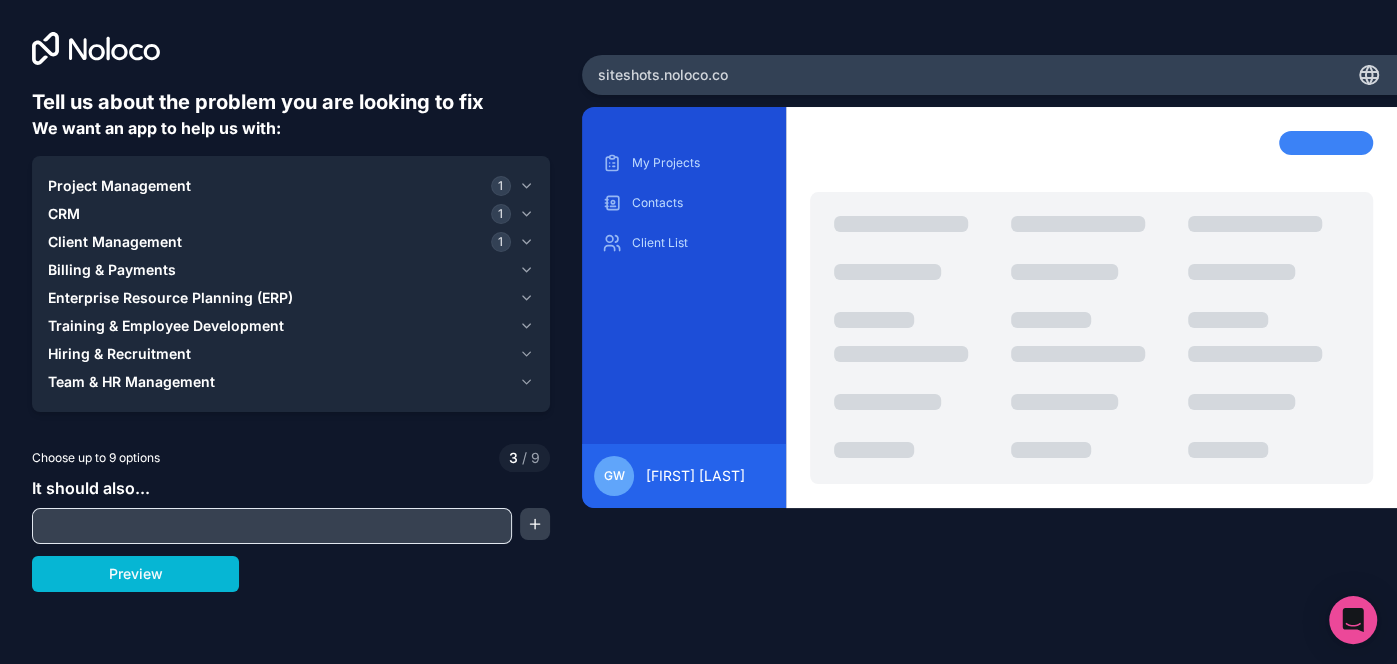 click at bounding box center (272, 526) 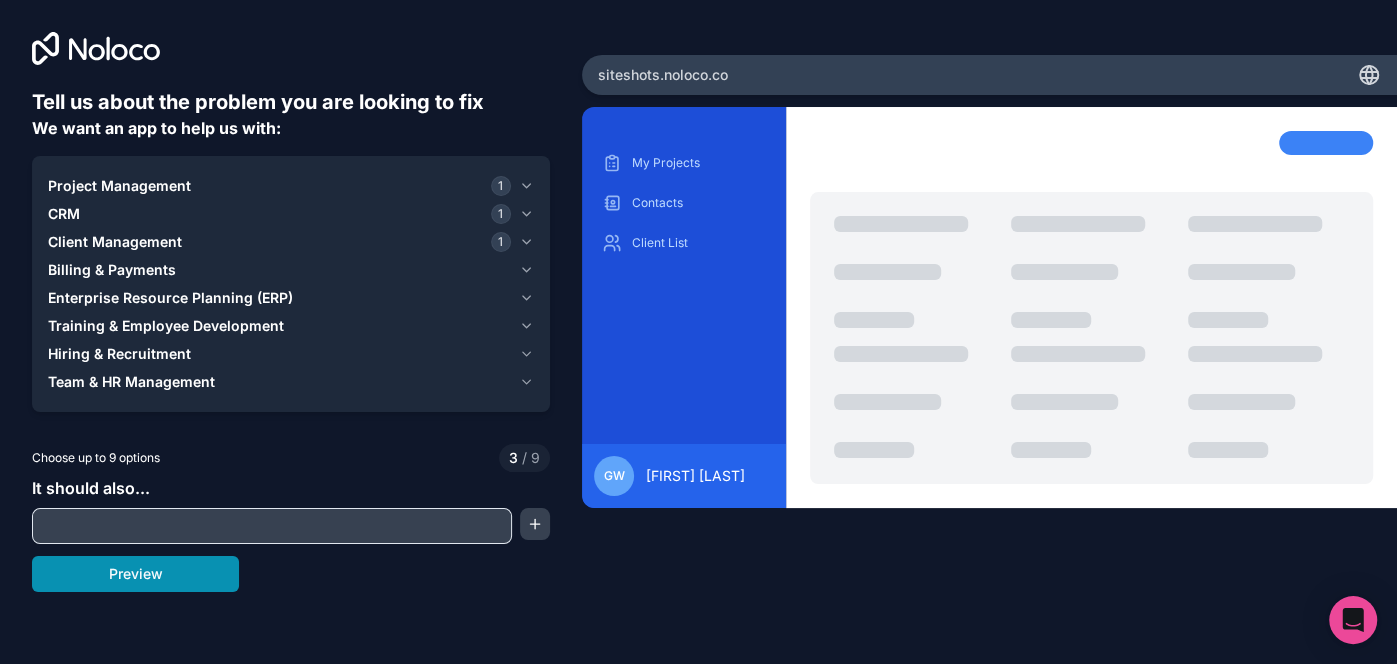 click on "Preview" at bounding box center [135, 574] 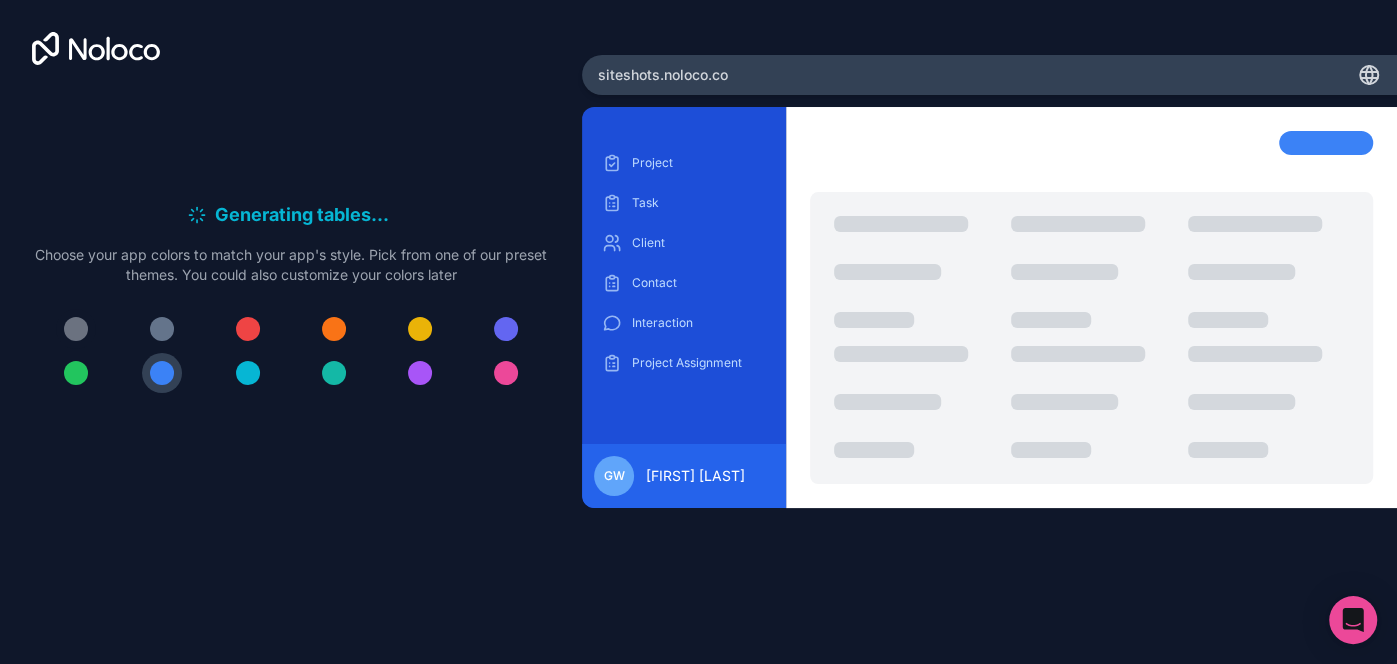 click at bounding box center [76, 329] 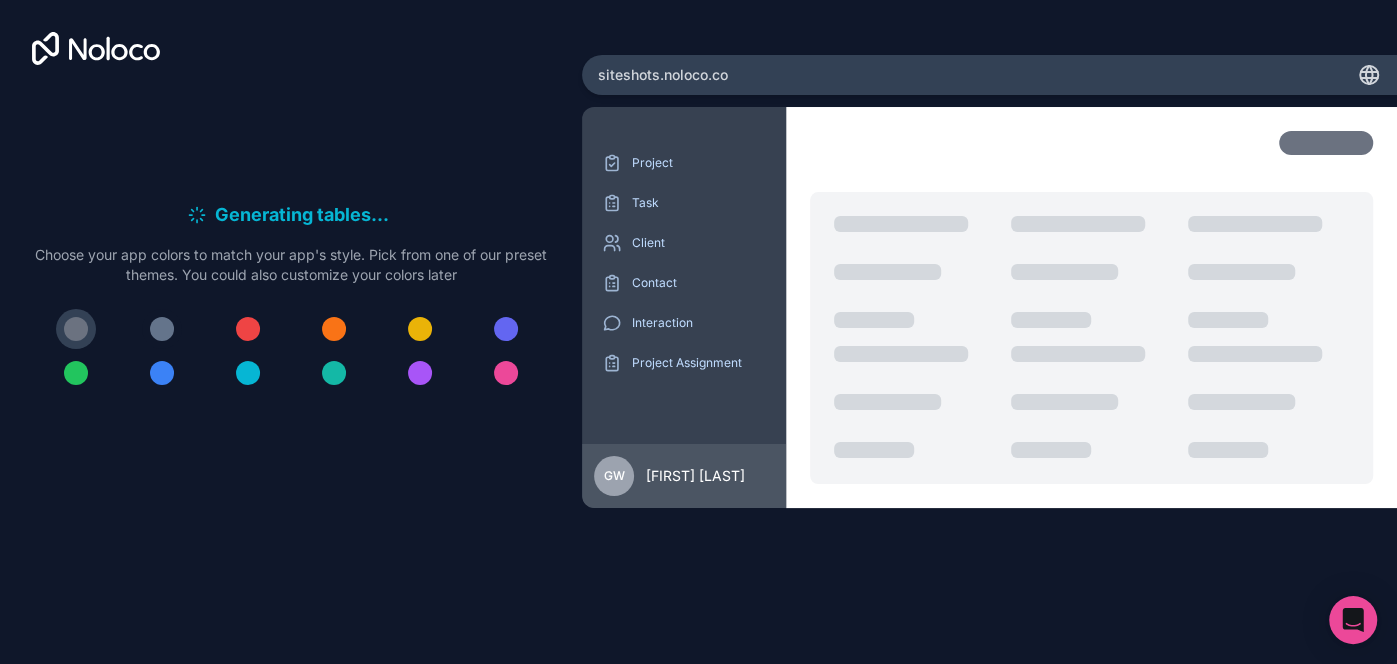 click at bounding box center (162, 329) 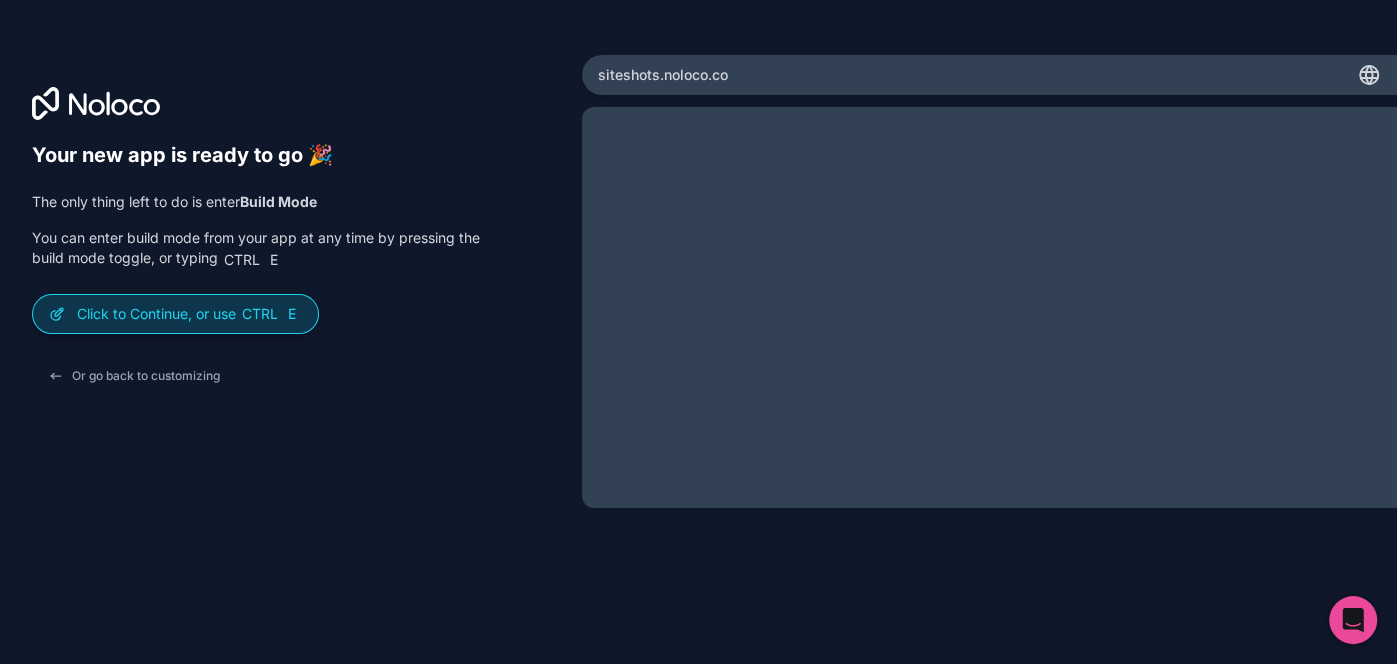click on "Ctrl" at bounding box center [260, 314] 